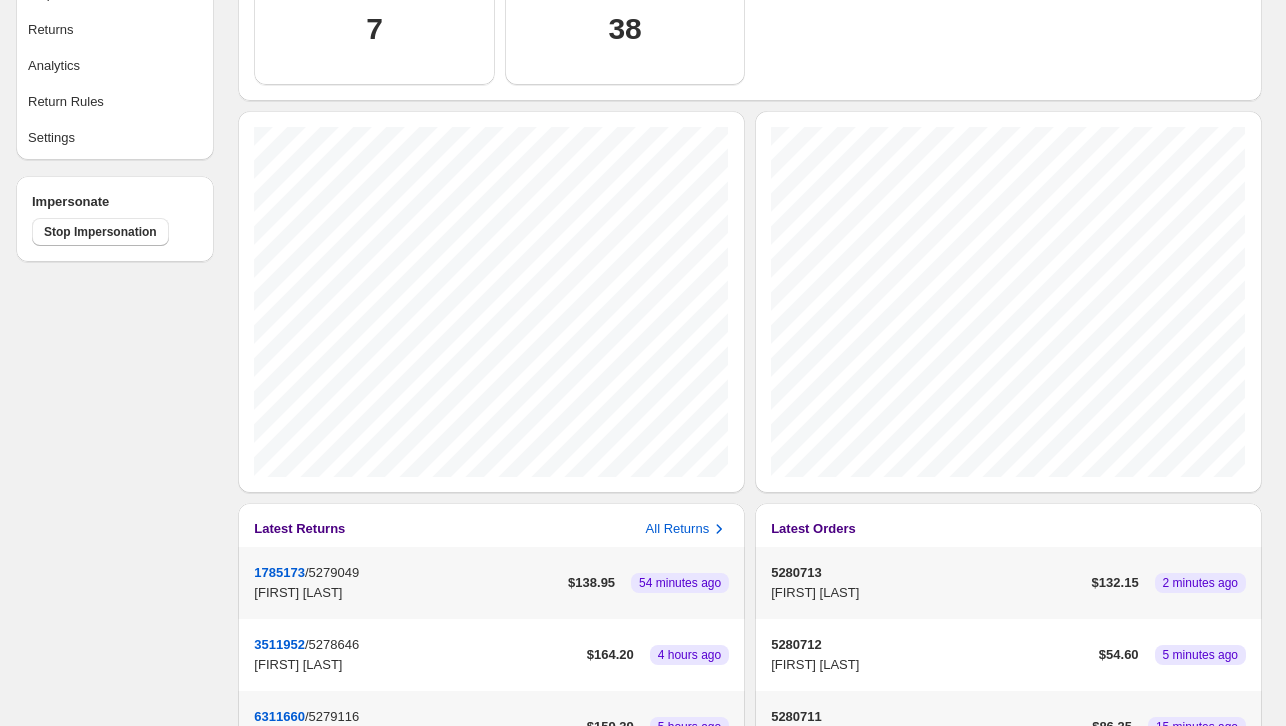 scroll, scrollTop: 0, scrollLeft: 0, axis: both 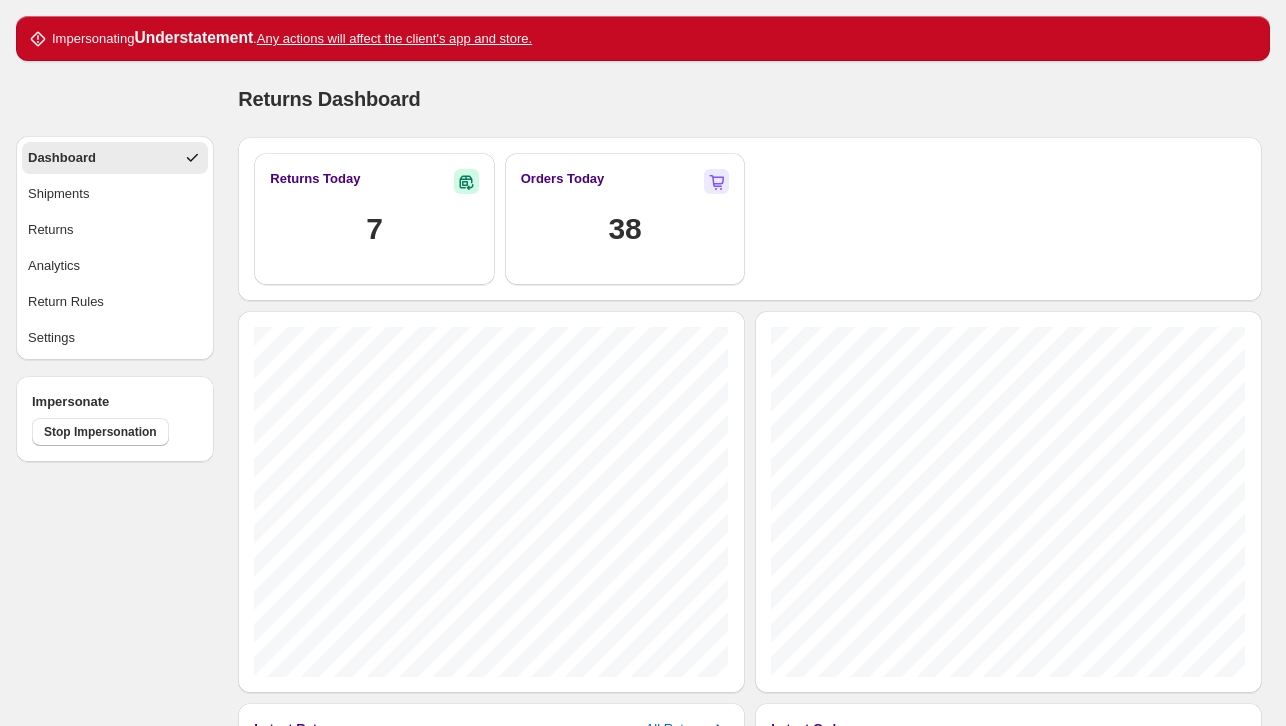 click at bounding box center (716, 181) 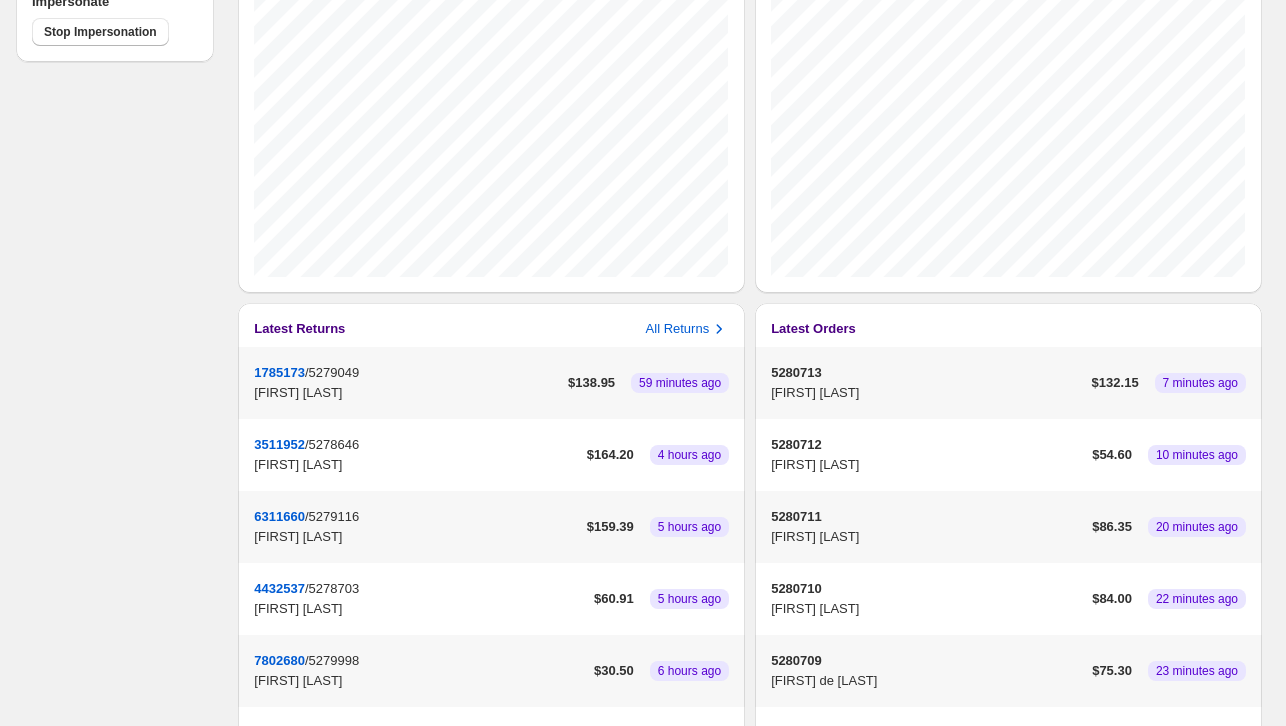 scroll, scrollTop: 553, scrollLeft: 0, axis: vertical 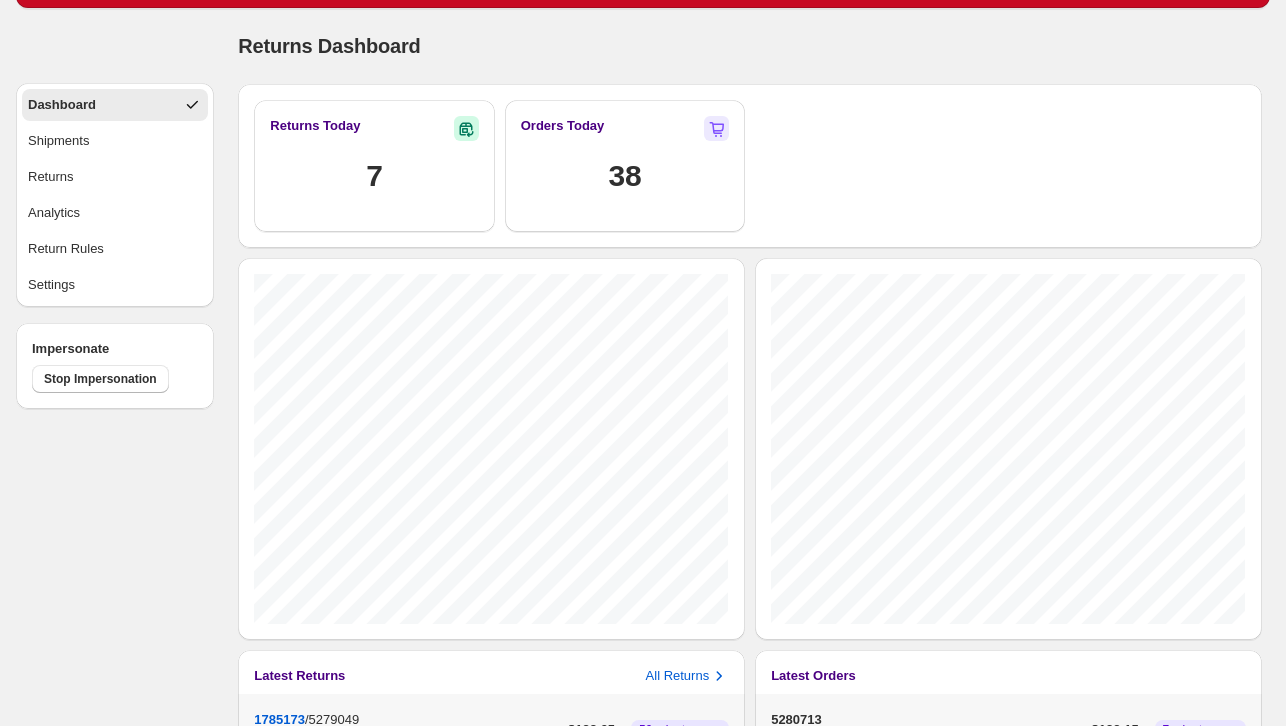 click on "Returns" at bounding box center [115, 177] 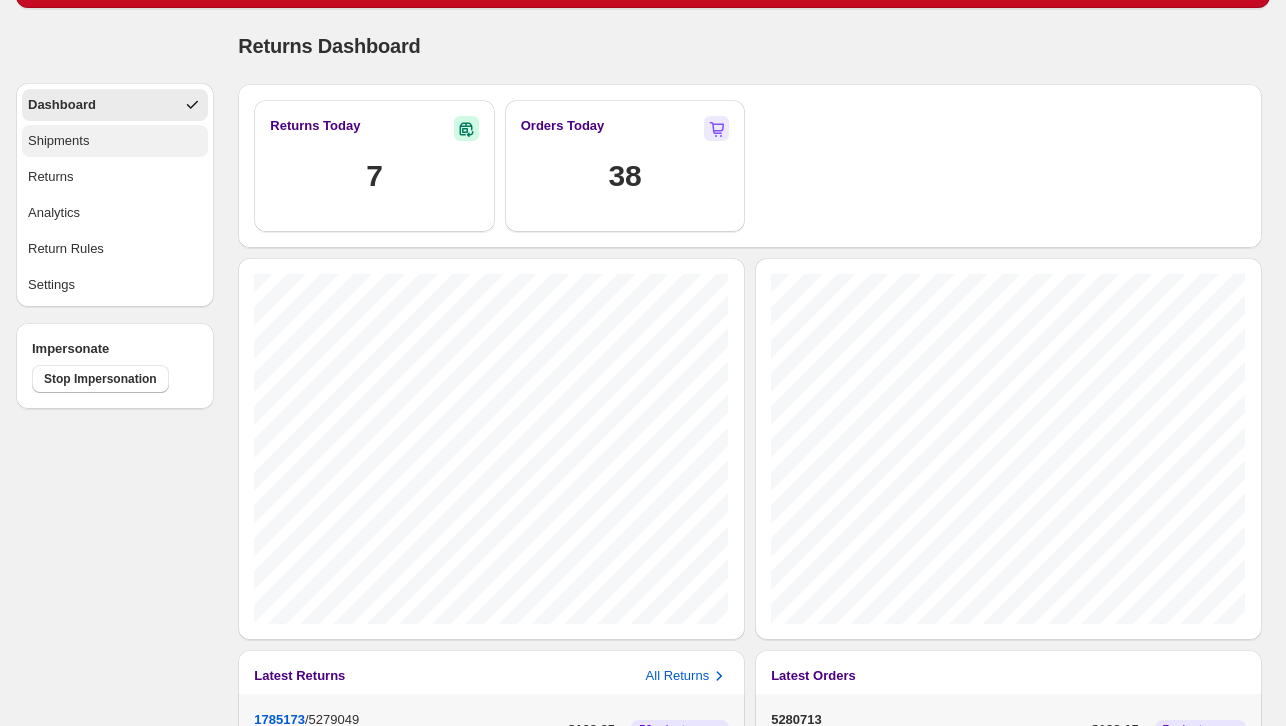 scroll, scrollTop: 0, scrollLeft: 0, axis: both 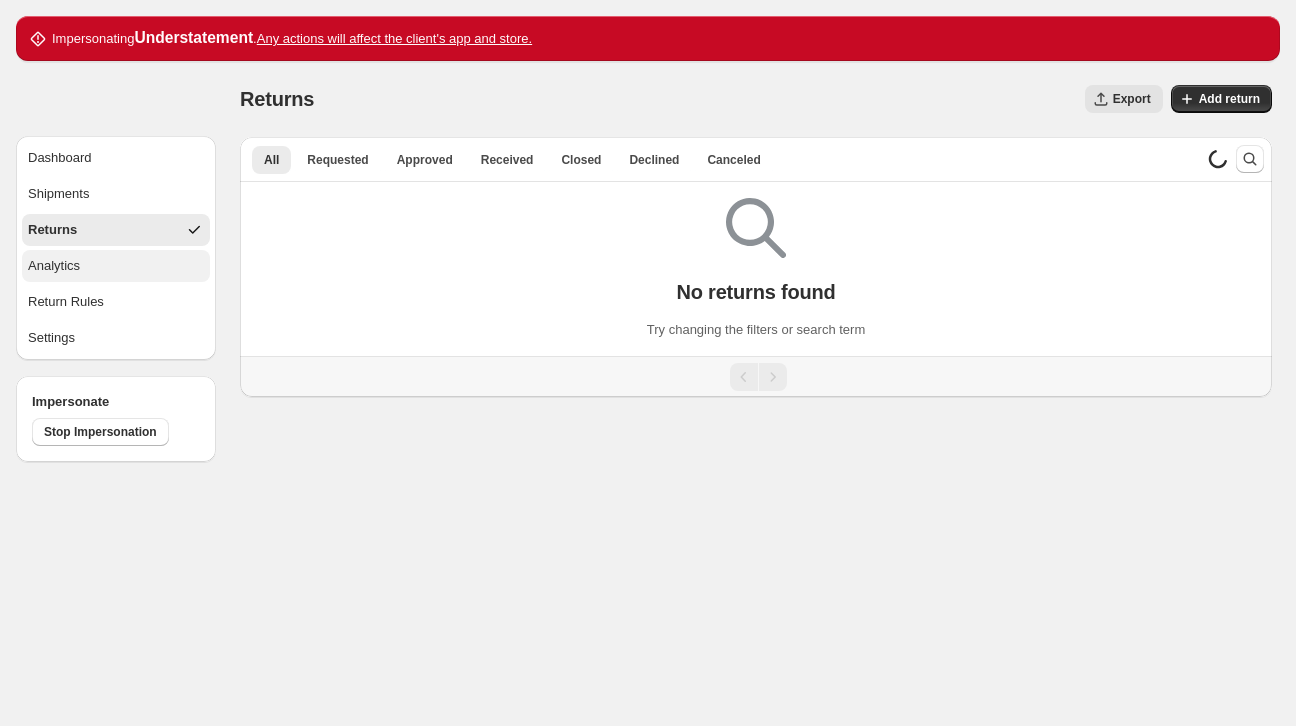 click on "Analytics" at bounding box center [116, 266] 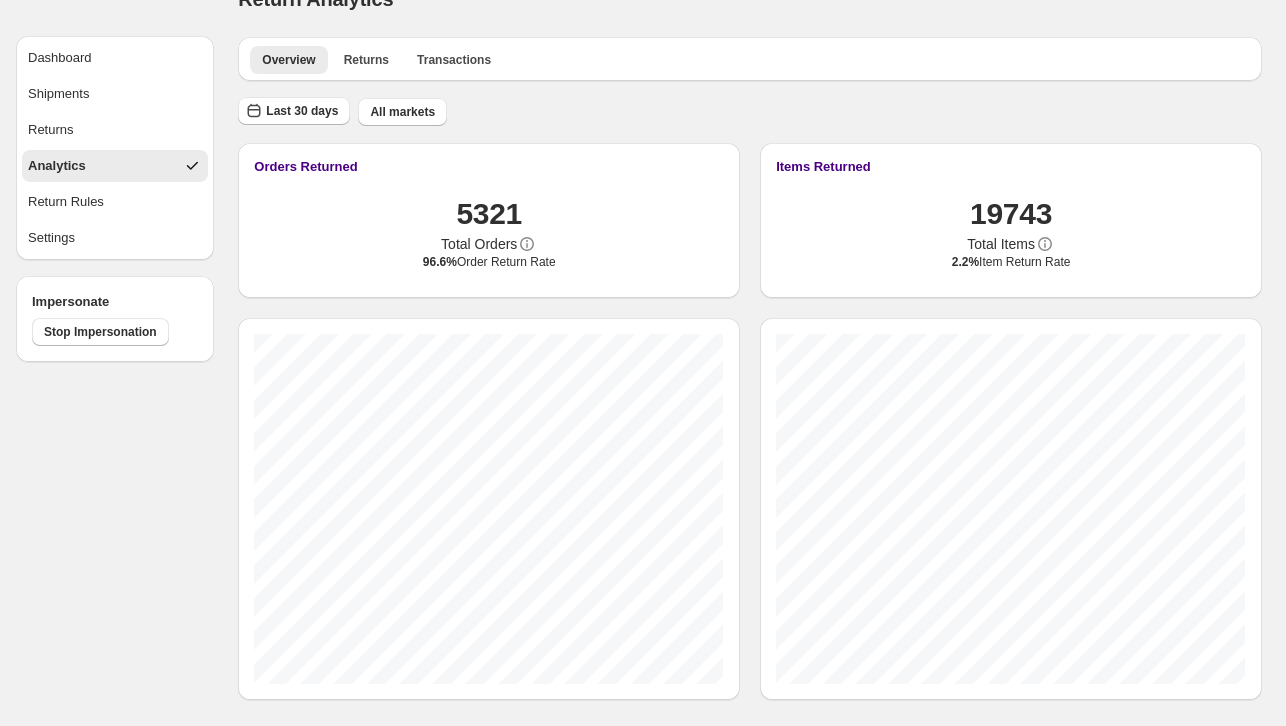 scroll, scrollTop: 107, scrollLeft: 0, axis: vertical 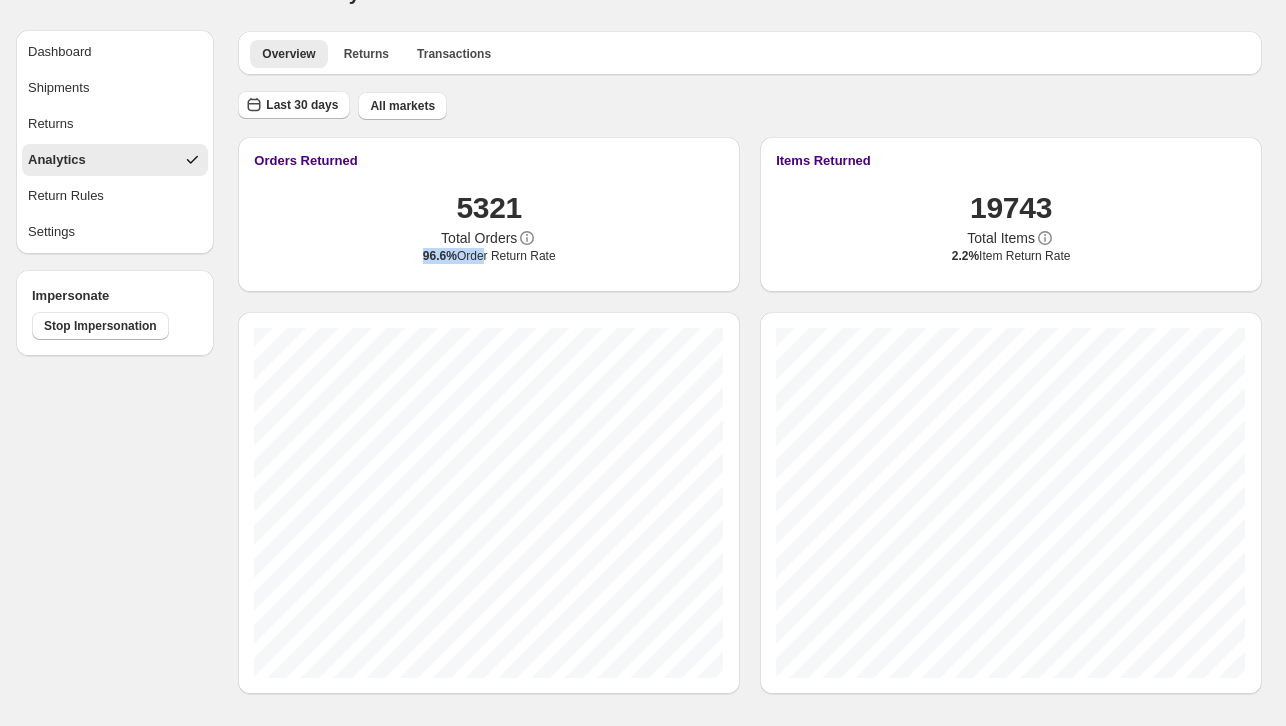 drag, startPoint x: 417, startPoint y: 254, endPoint x: 477, endPoint y: 249, distance: 60.207973 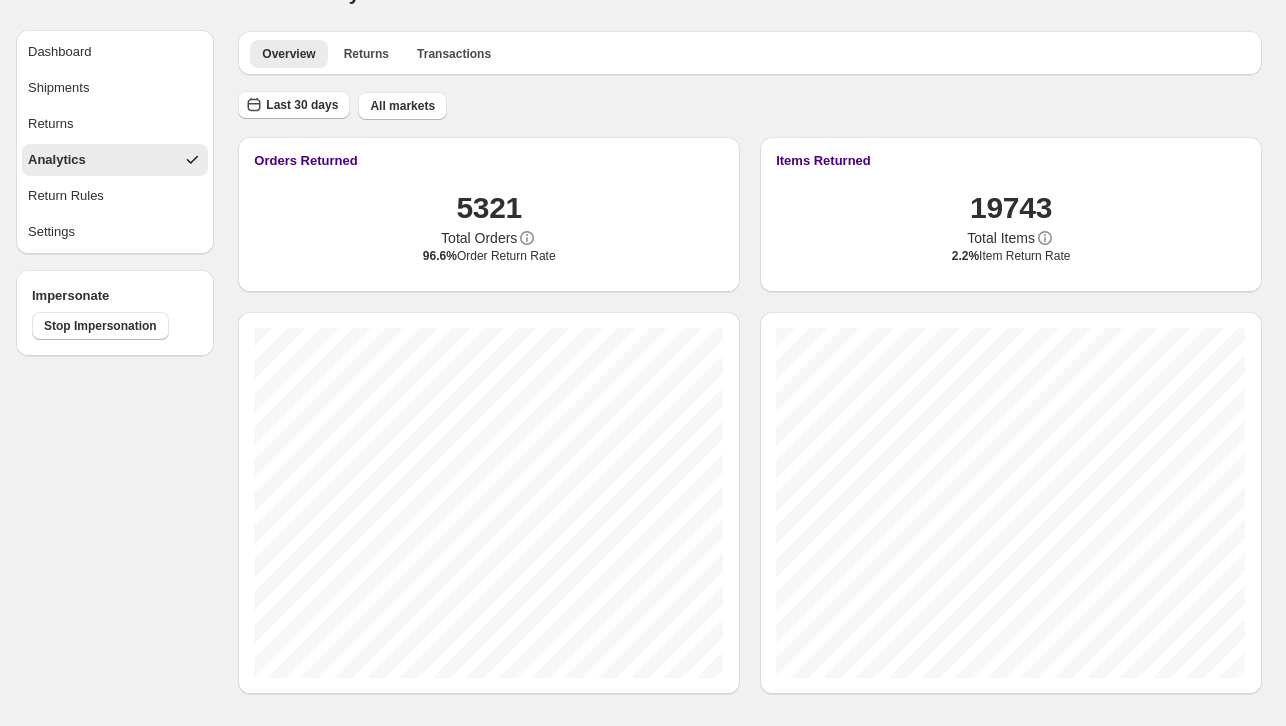 click on "Total Orders" at bounding box center [479, 238] 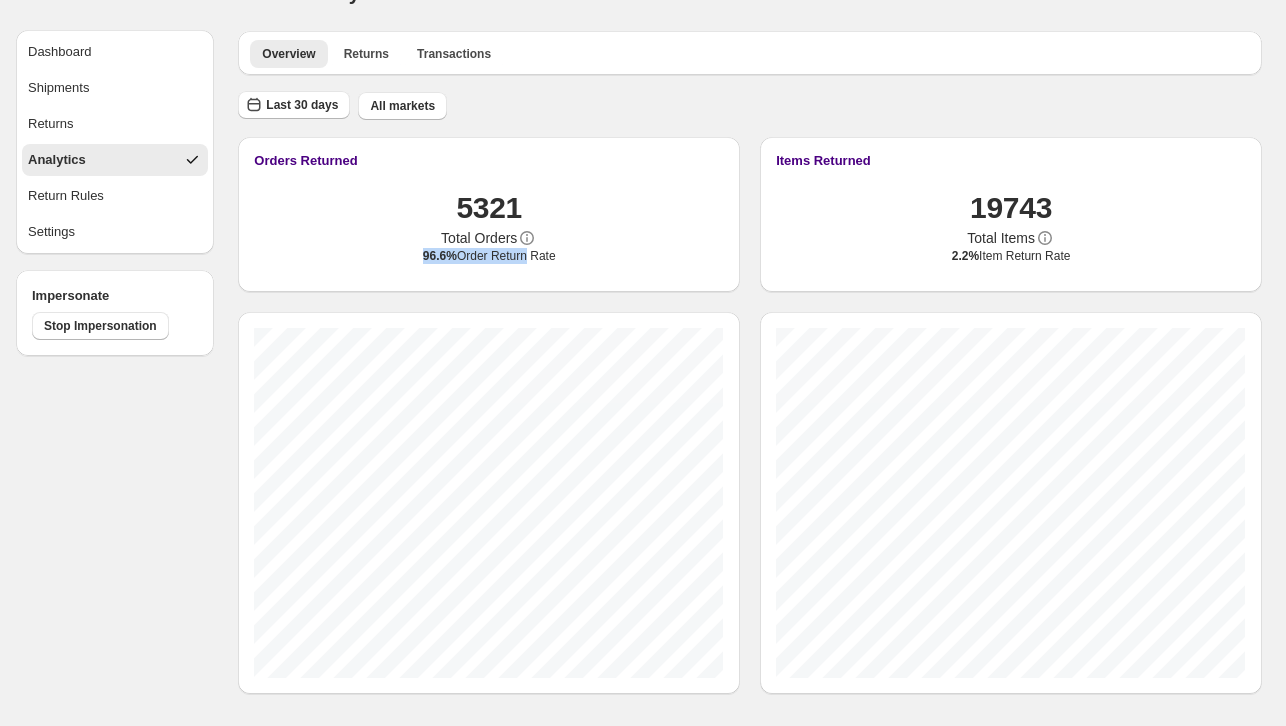 drag, startPoint x: 508, startPoint y: 264, endPoint x: 386, endPoint y: 267, distance: 122.03688 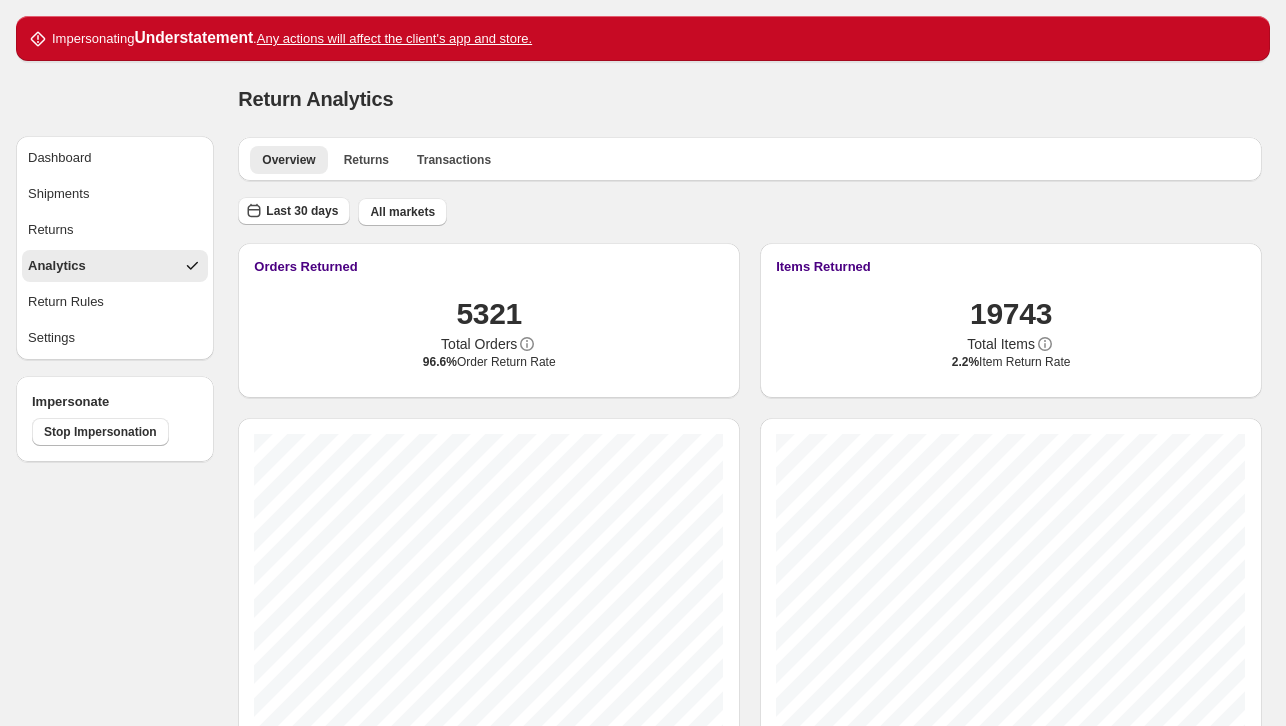 click on "Last 30 days All markets" at bounding box center (746, 208) 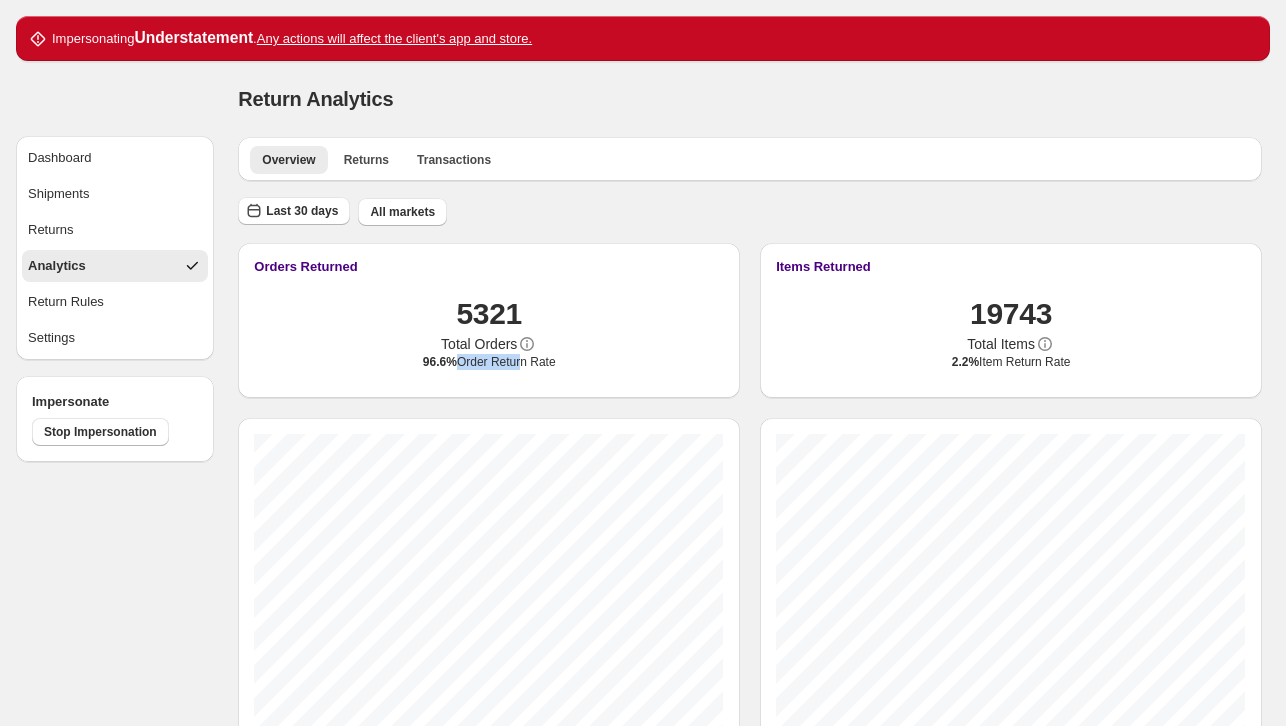 drag, startPoint x: 464, startPoint y: 367, endPoint x: 520, endPoint y: 359, distance: 56.568542 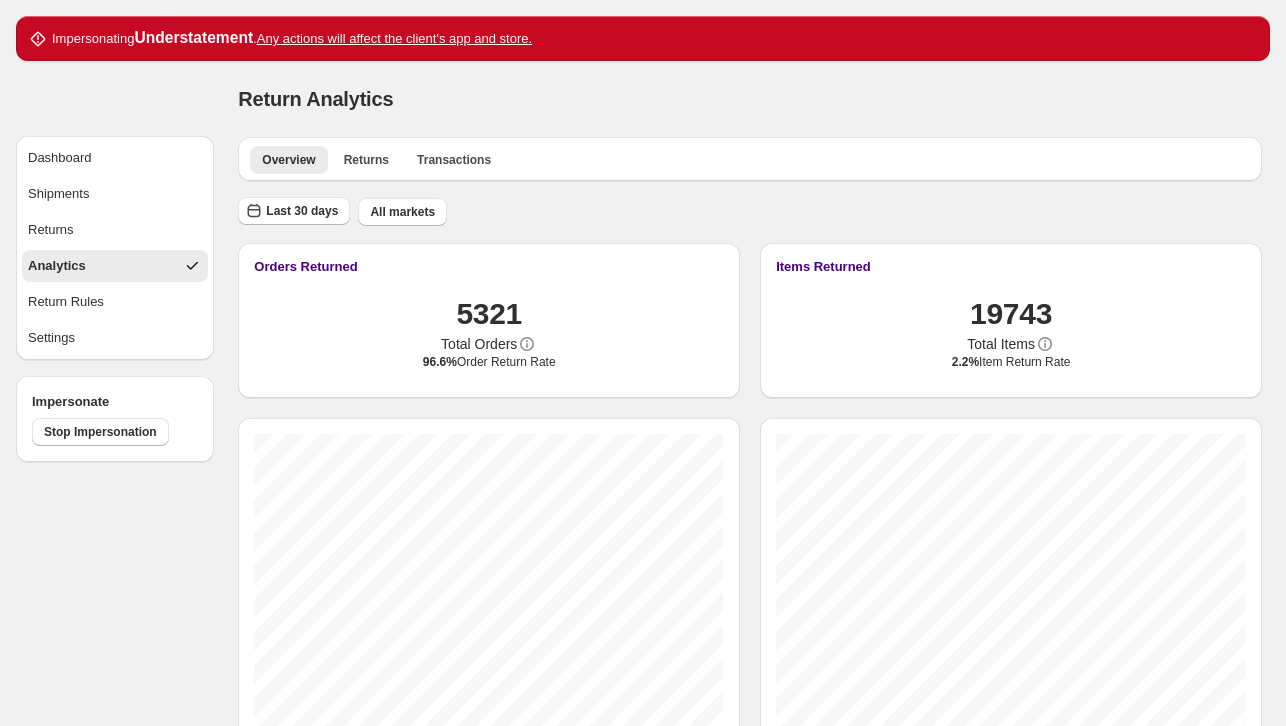 click on "Orders Returned 5321 Total Orders 96.6% Order Return Rate" at bounding box center (489, 320) 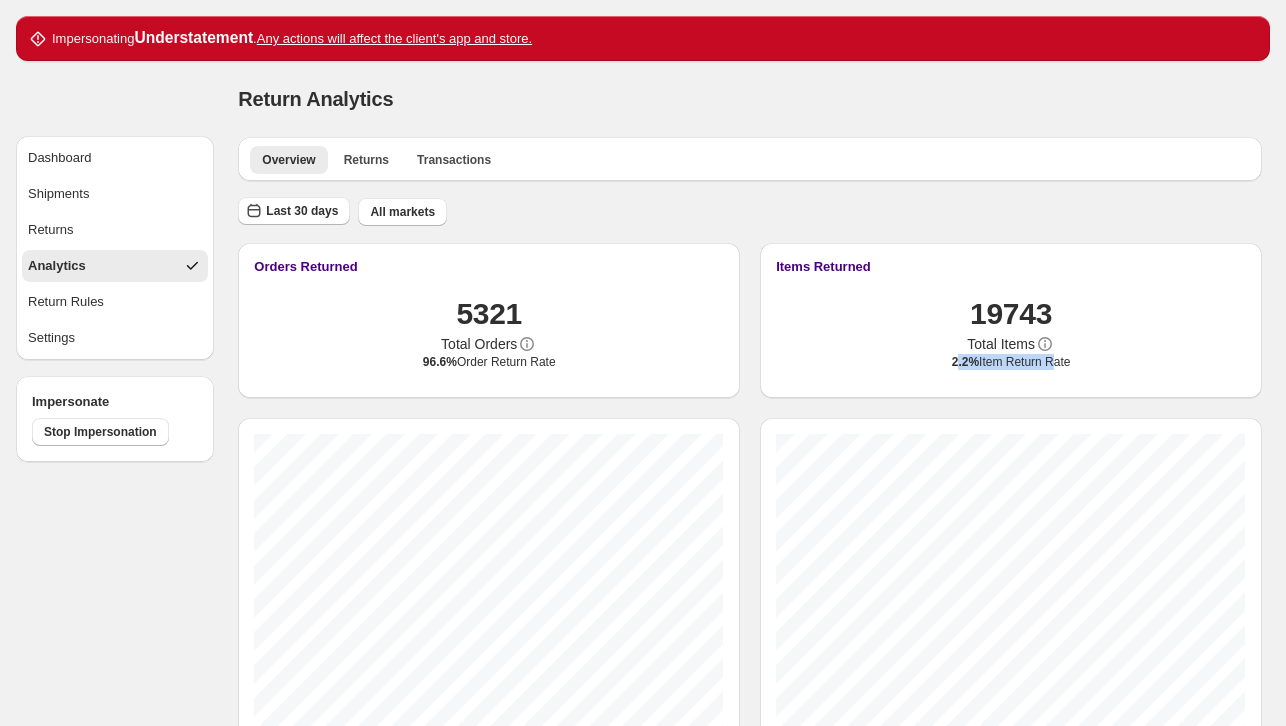 drag, startPoint x: 958, startPoint y: 364, endPoint x: 1049, endPoint y: 367, distance: 91.04944 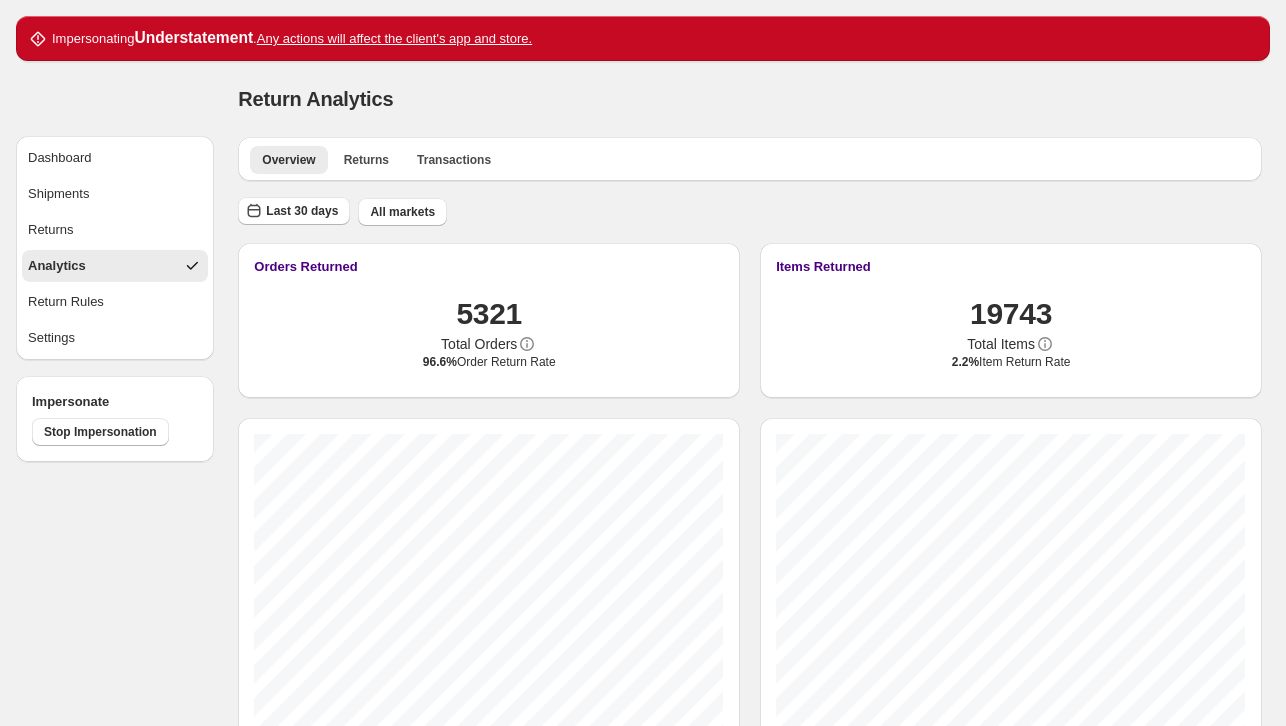 click on "Overview Returns Transactions More views" at bounding box center [750, 159] 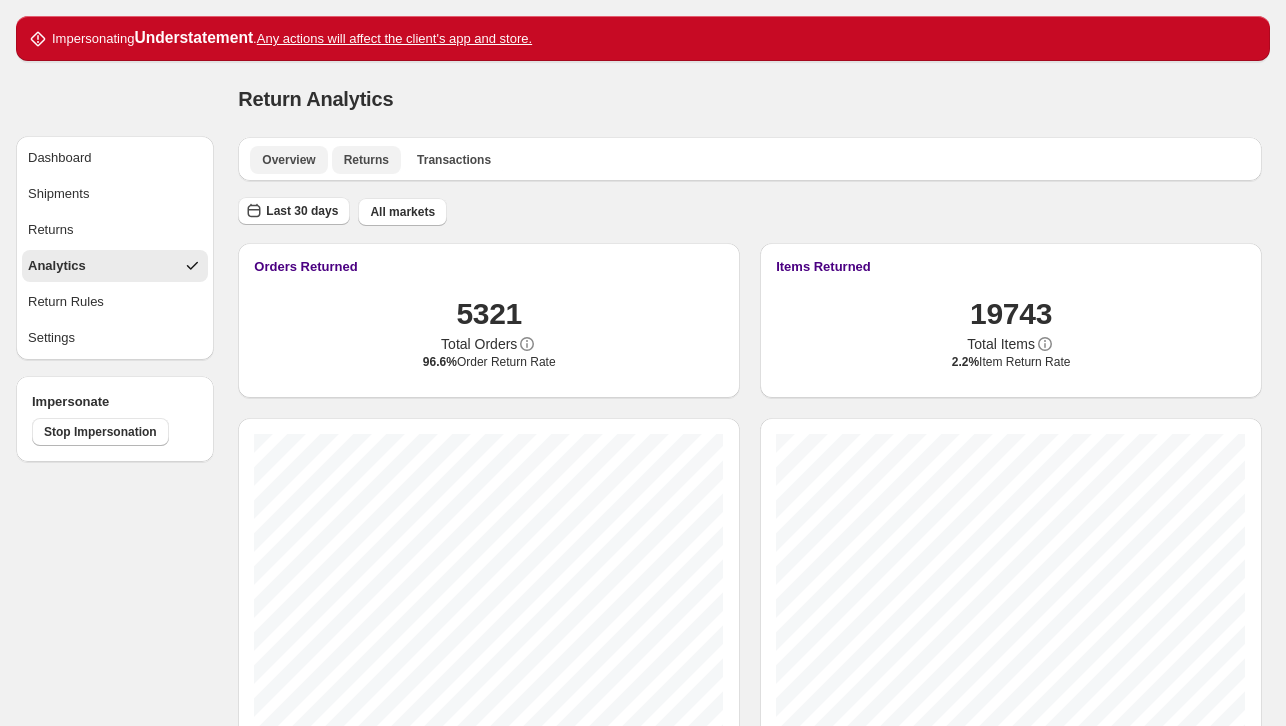 click on "Returns" at bounding box center [366, 160] 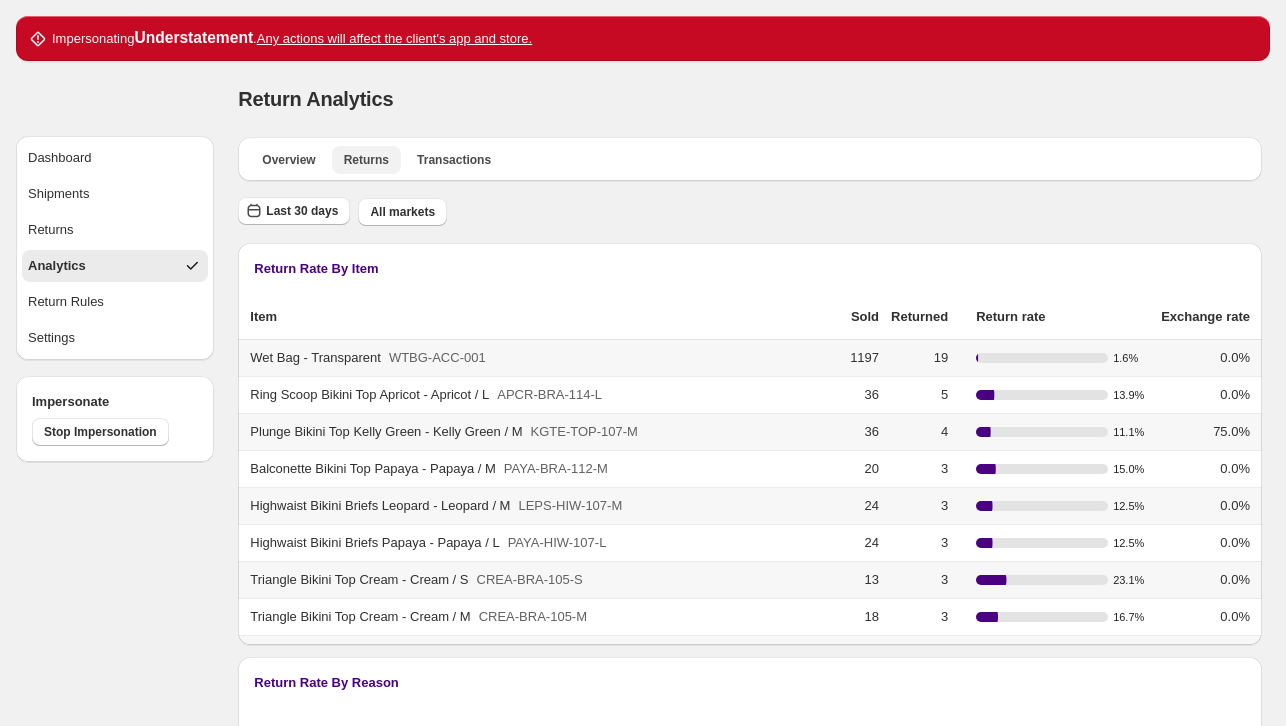 scroll, scrollTop: 100, scrollLeft: 0, axis: vertical 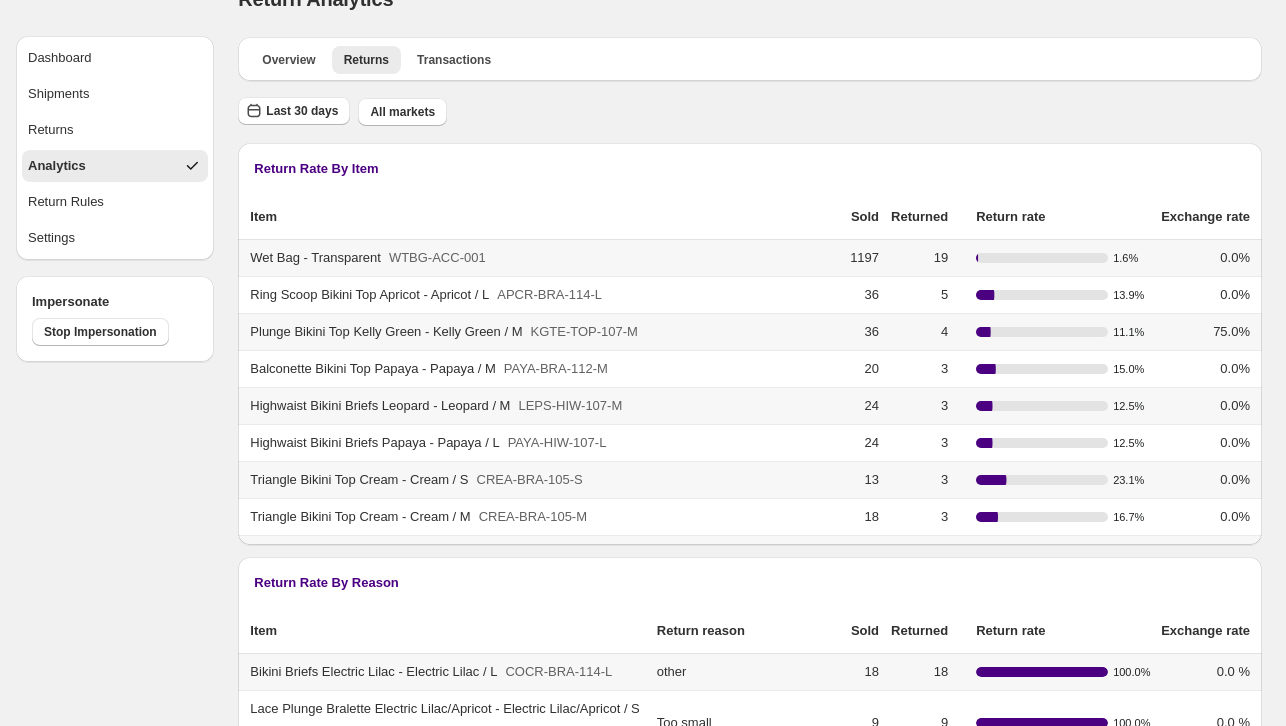 click on "Overview Returns Transactions More views Overview Returns Transactions More views" at bounding box center (750, 59) 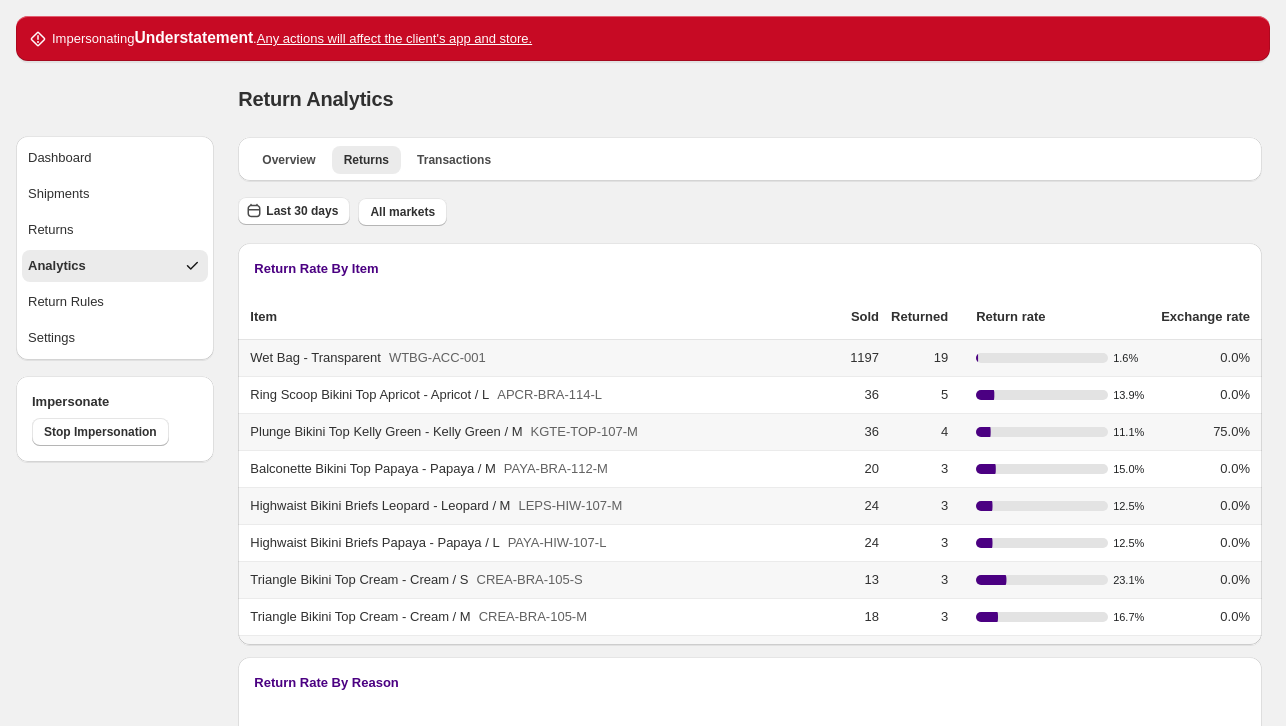 scroll, scrollTop: 100, scrollLeft: 0, axis: vertical 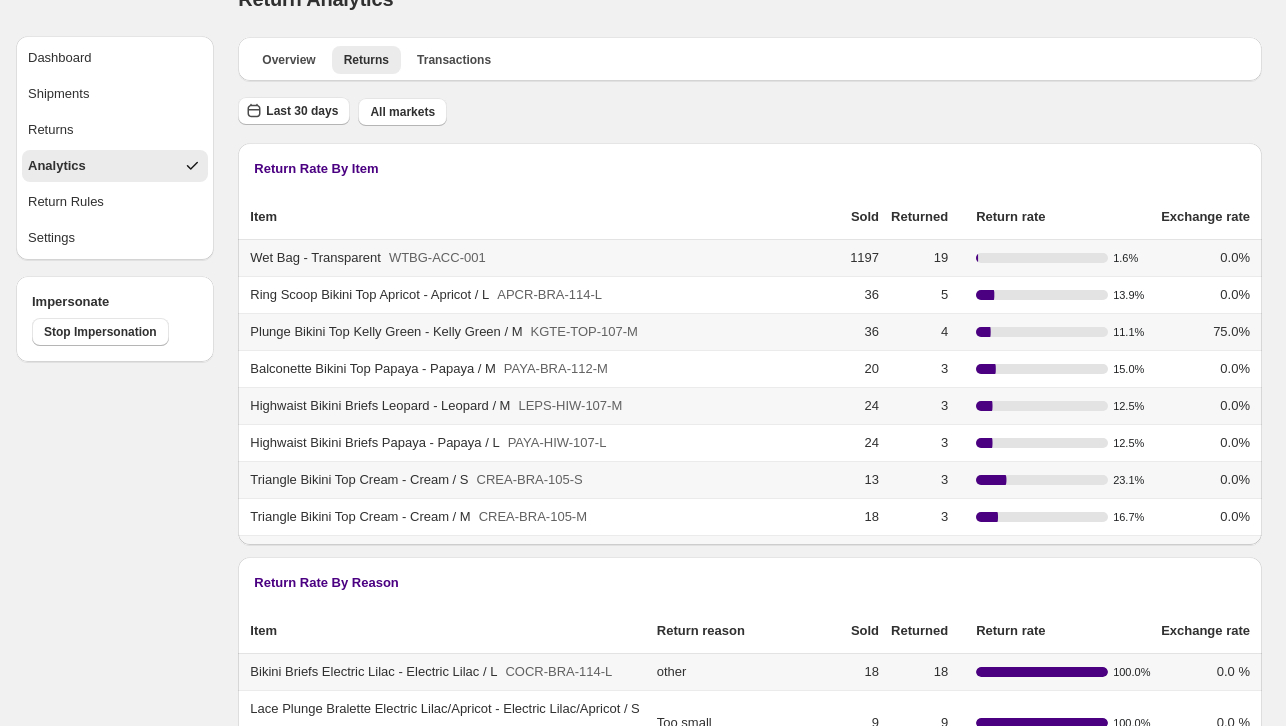click on "Return rate" at bounding box center [1002, 216] 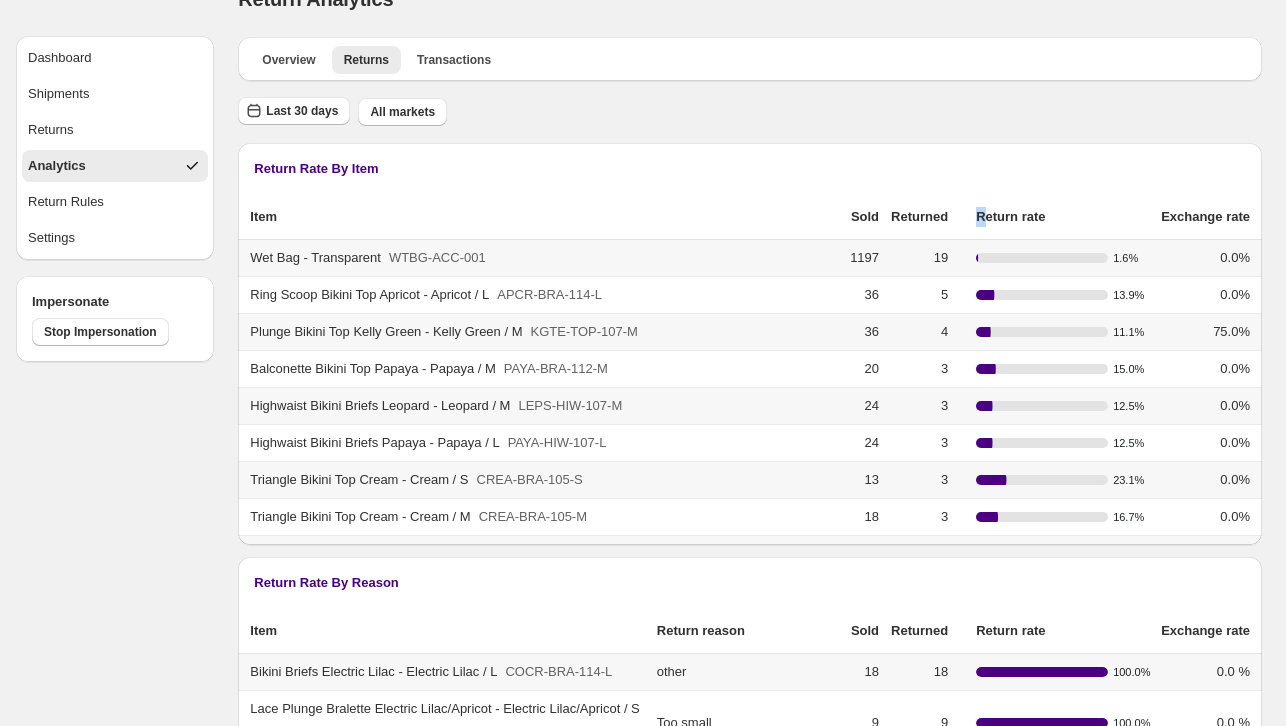 click on "Return rate" at bounding box center (1002, 216) 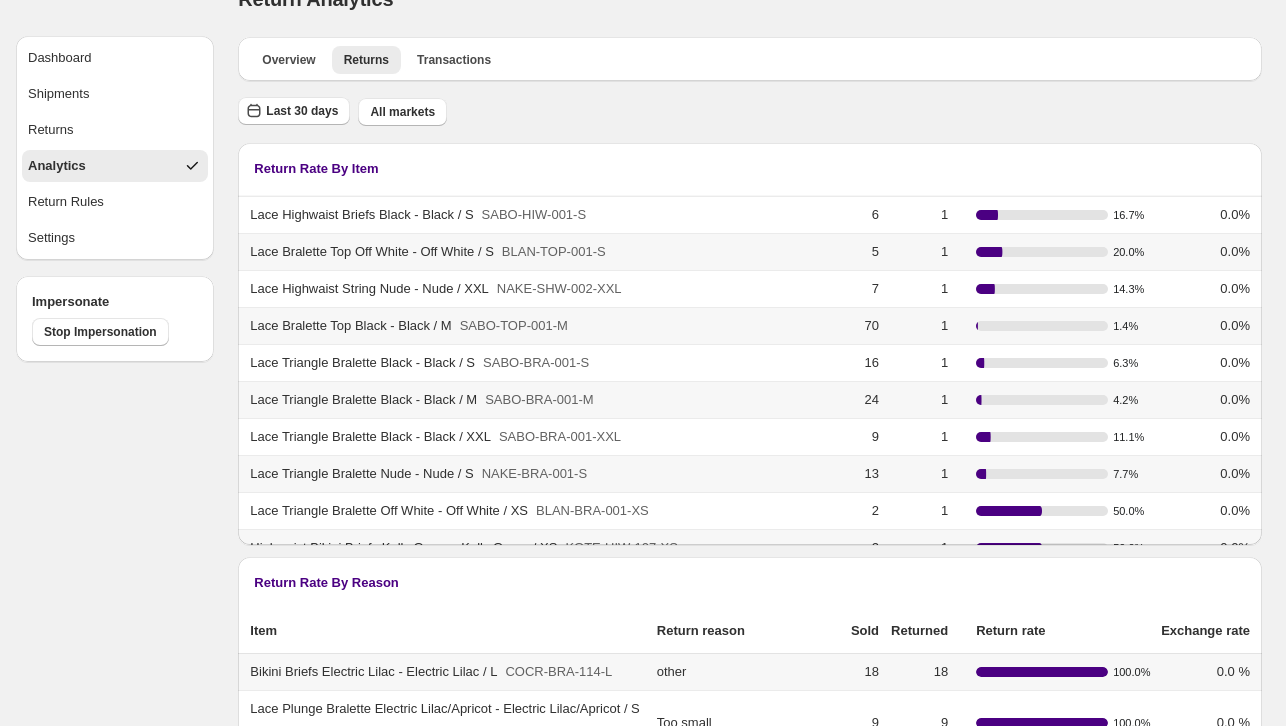scroll, scrollTop: 3300, scrollLeft: 0, axis: vertical 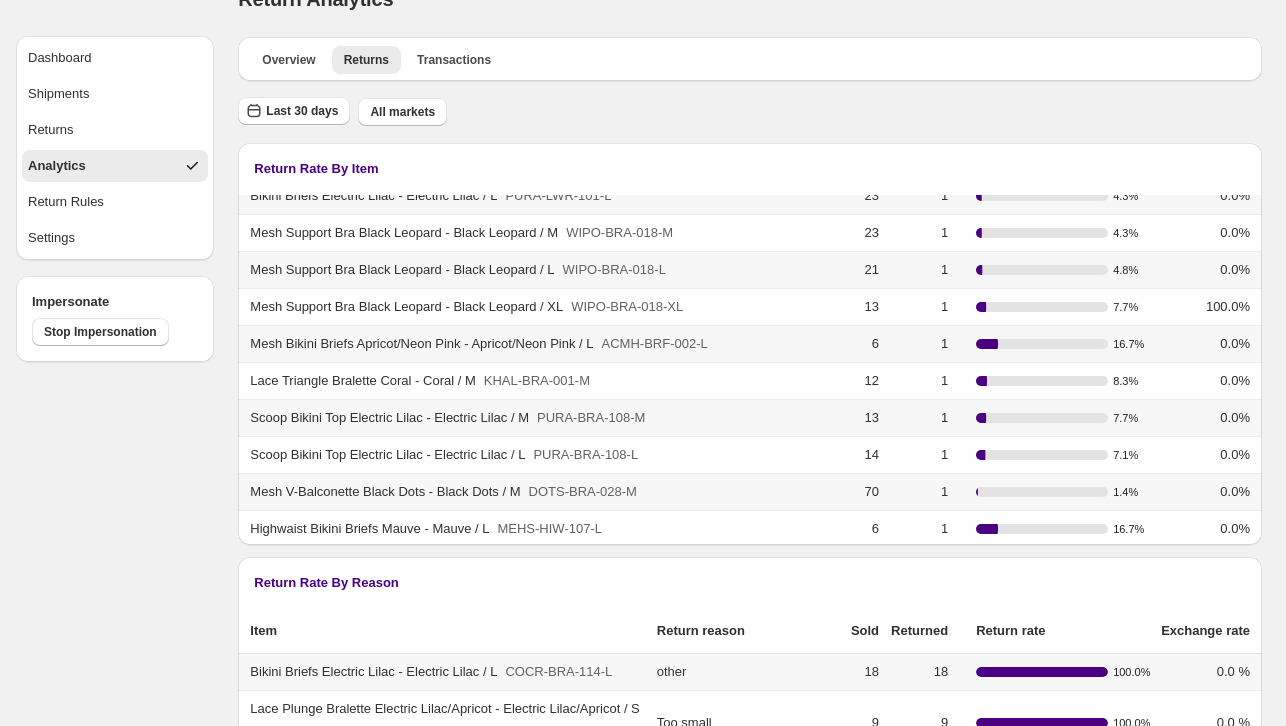 click on "Dashboard Shipments Returns Analytics Return Rules Settings Impersonate Stop Impersonation" at bounding box center (107, 476) 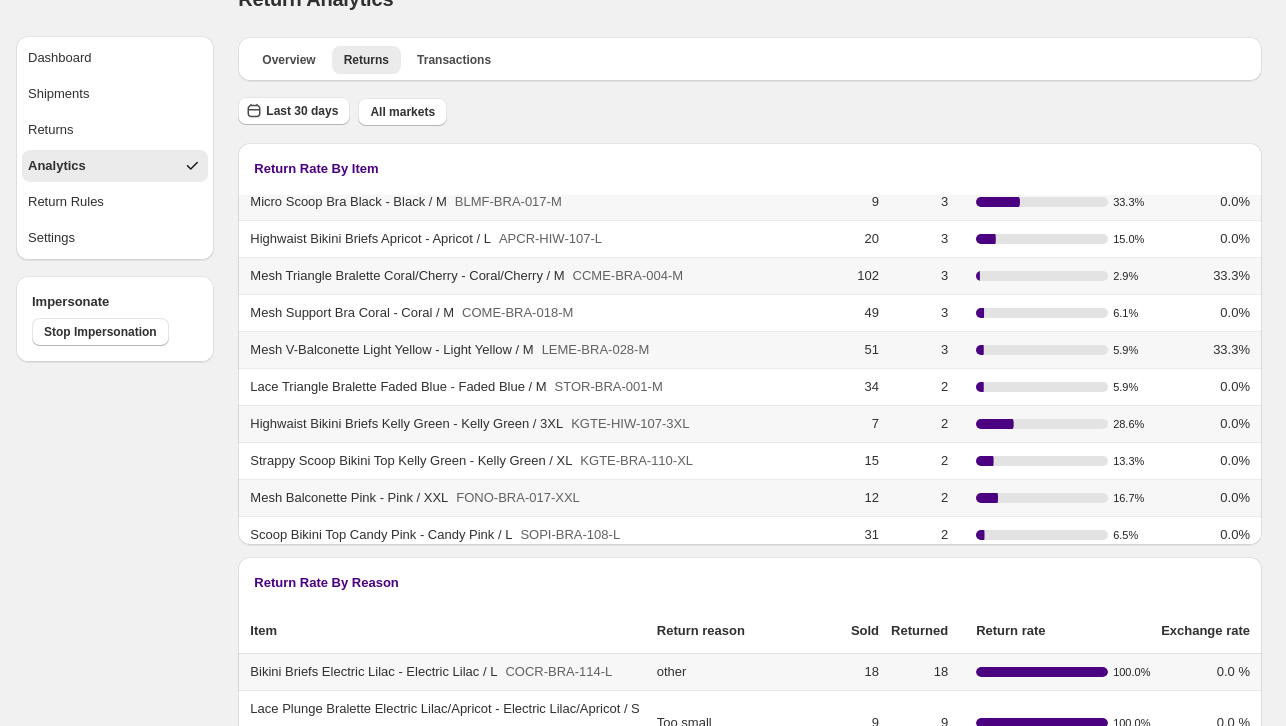 scroll, scrollTop: 0, scrollLeft: 0, axis: both 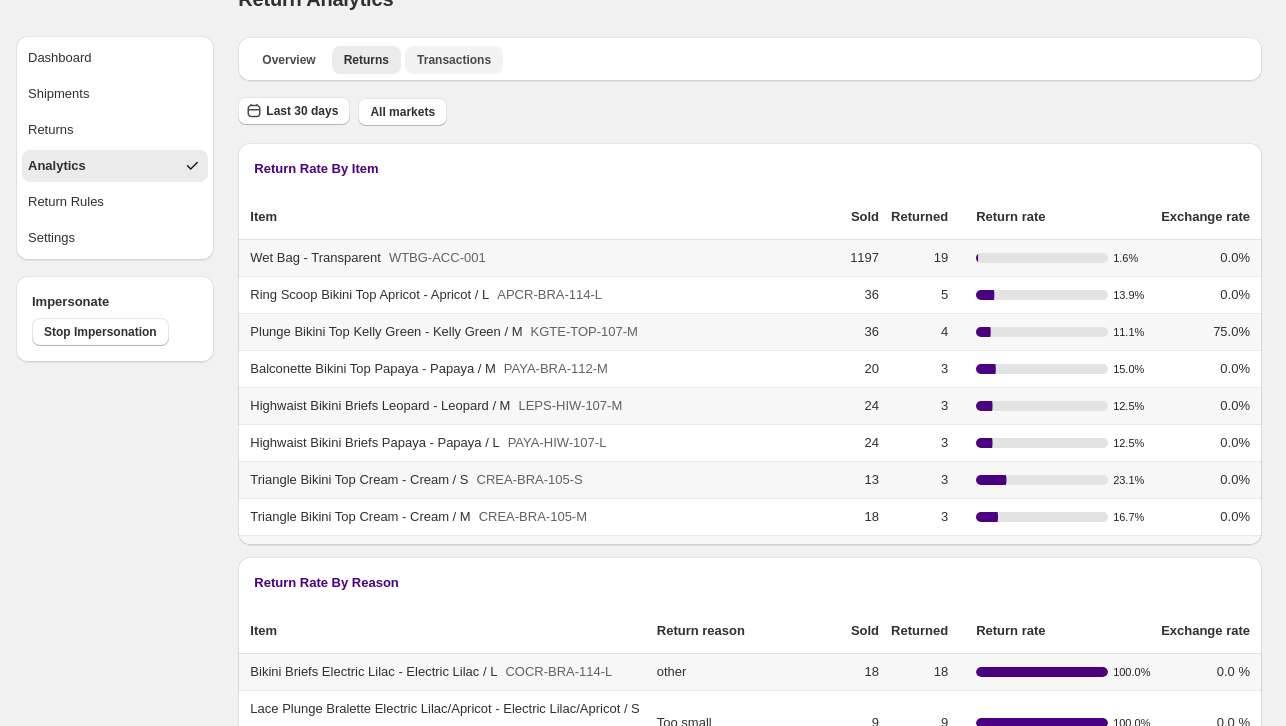 click on "Transactions" at bounding box center [454, 60] 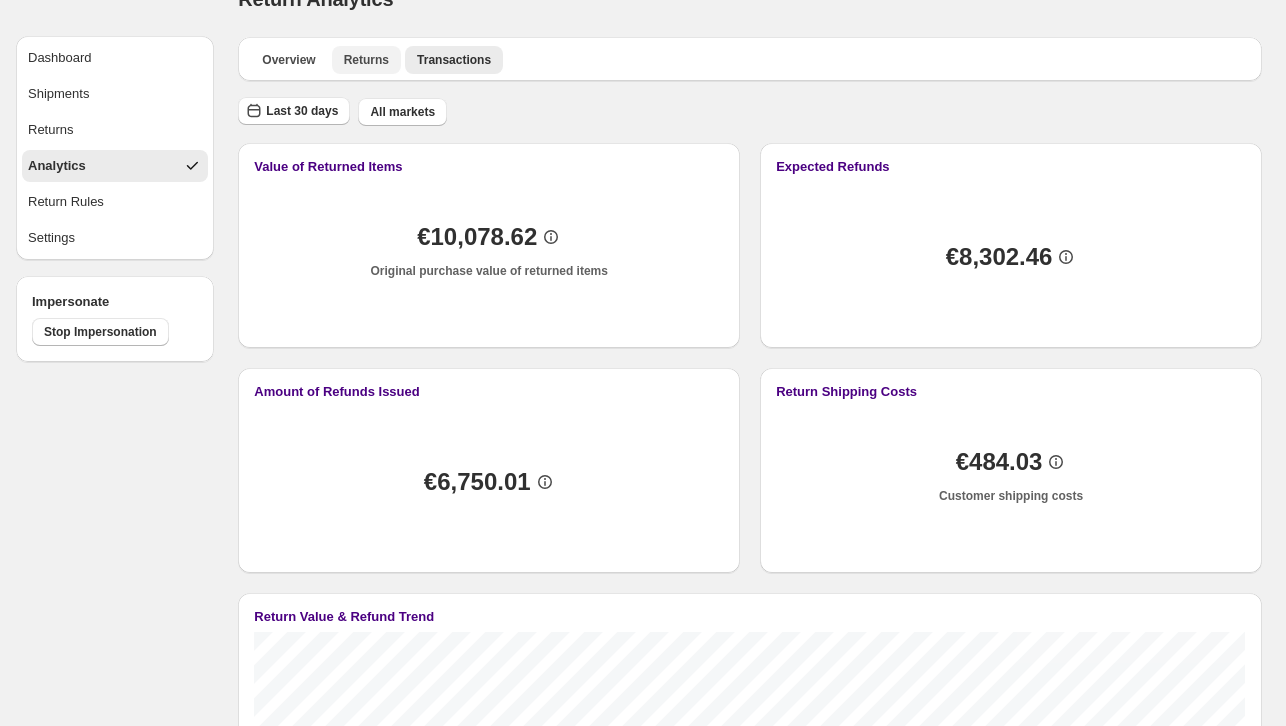 click on "Returns" at bounding box center (366, 60) 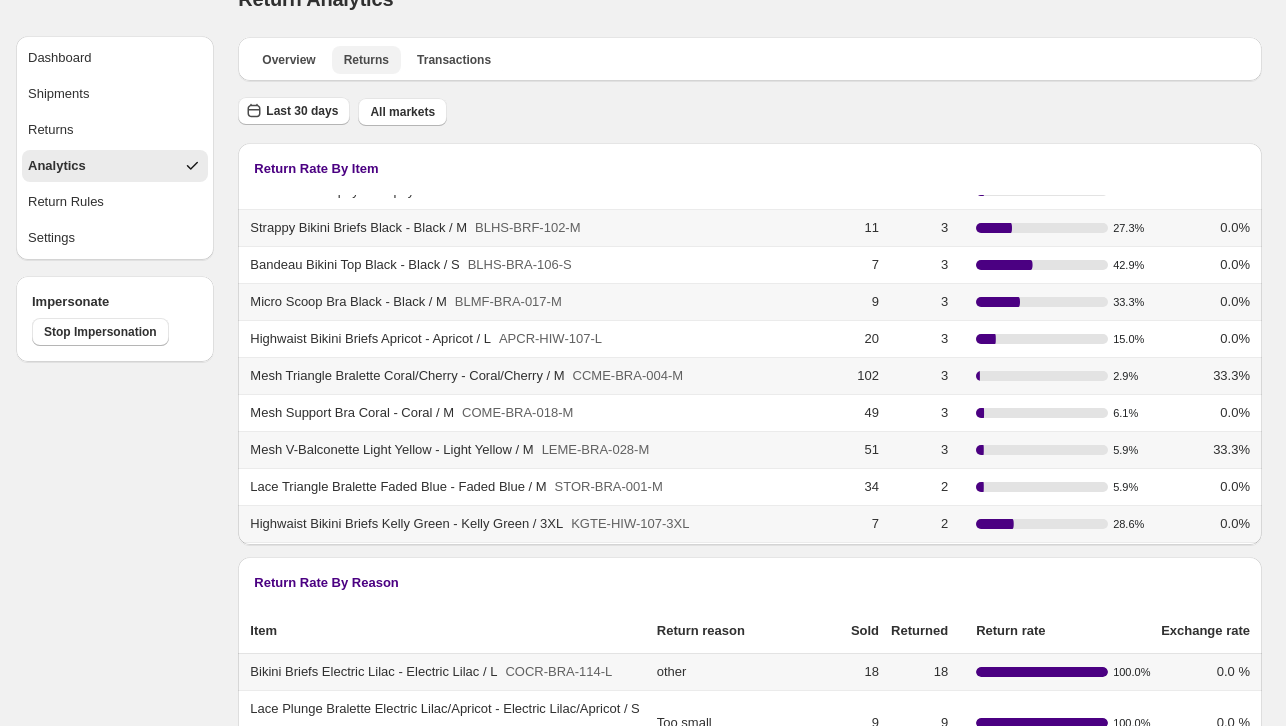 scroll, scrollTop: 500, scrollLeft: 0, axis: vertical 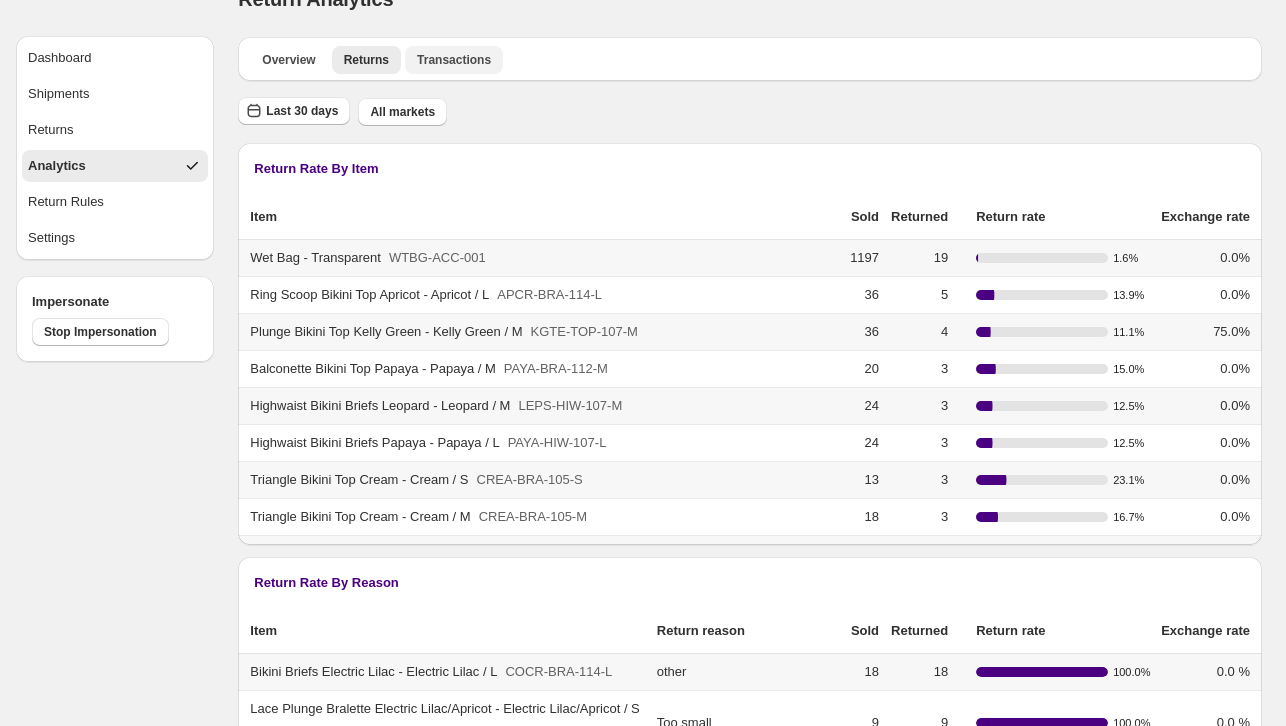 click on "Transactions" at bounding box center [454, 60] 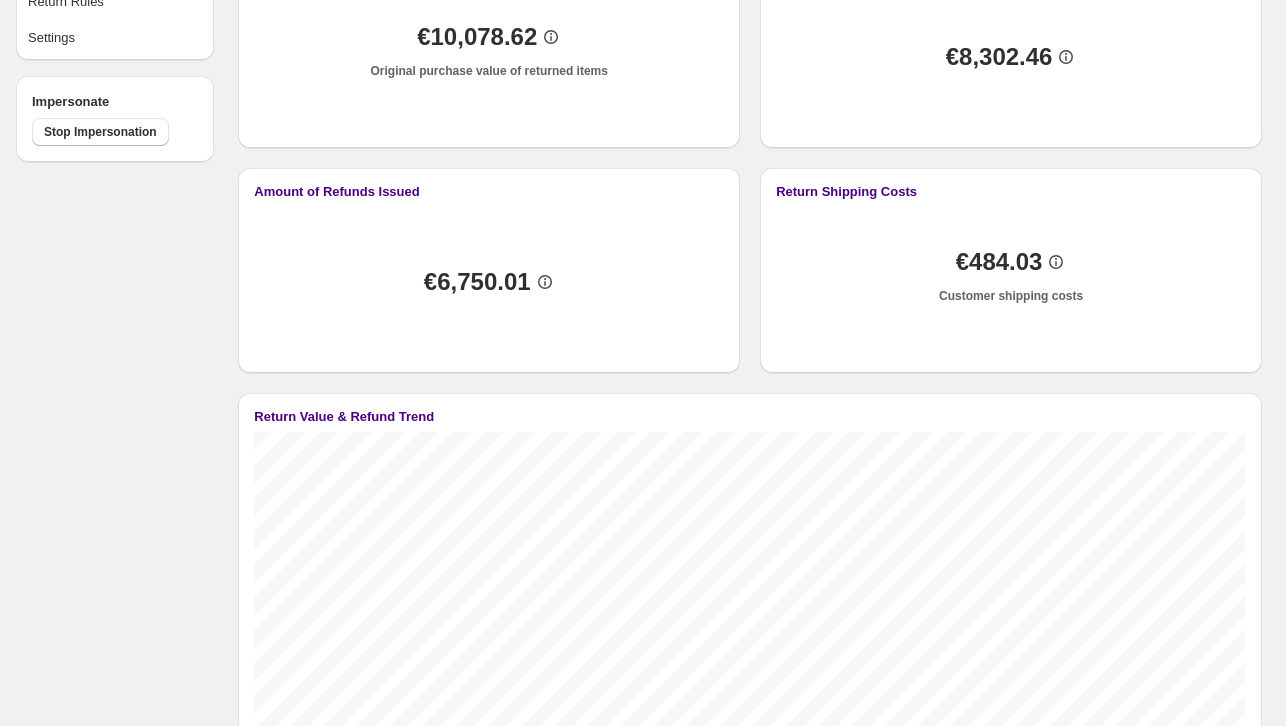 scroll, scrollTop: 100, scrollLeft: 0, axis: vertical 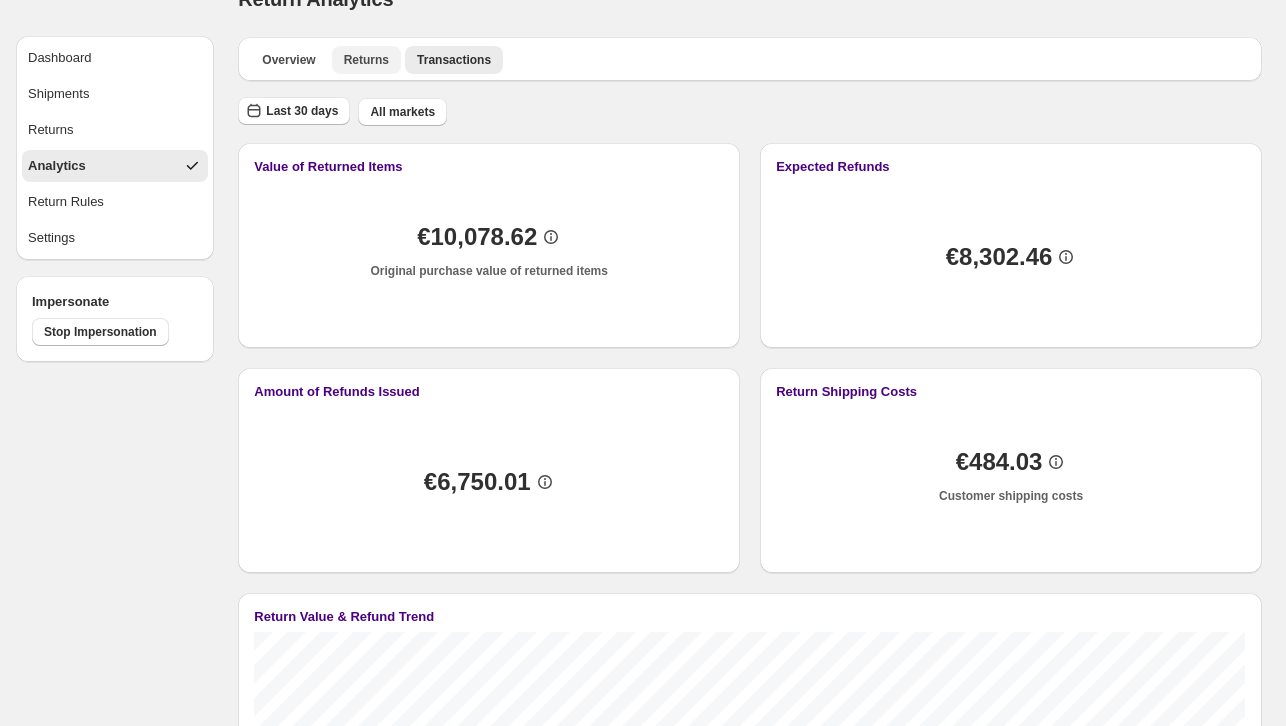 click on "Returns" at bounding box center [366, 60] 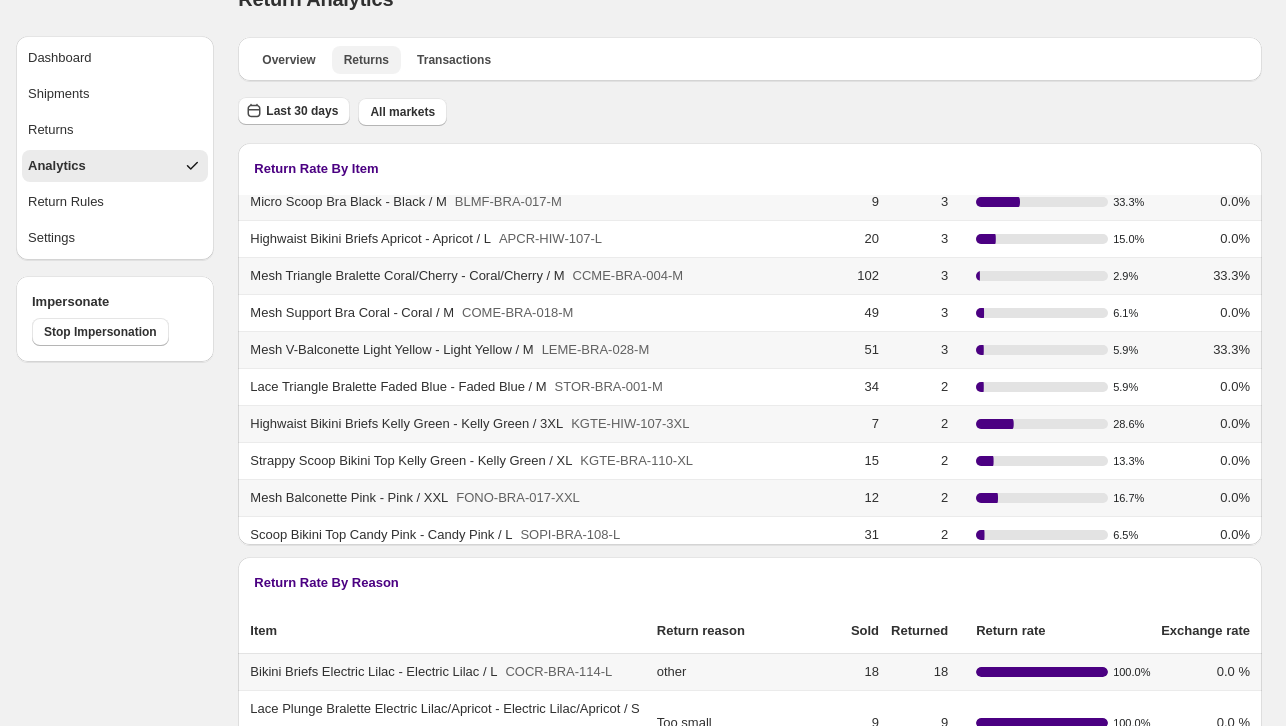 scroll, scrollTop: 0, scrollLeft: 0, axis: both 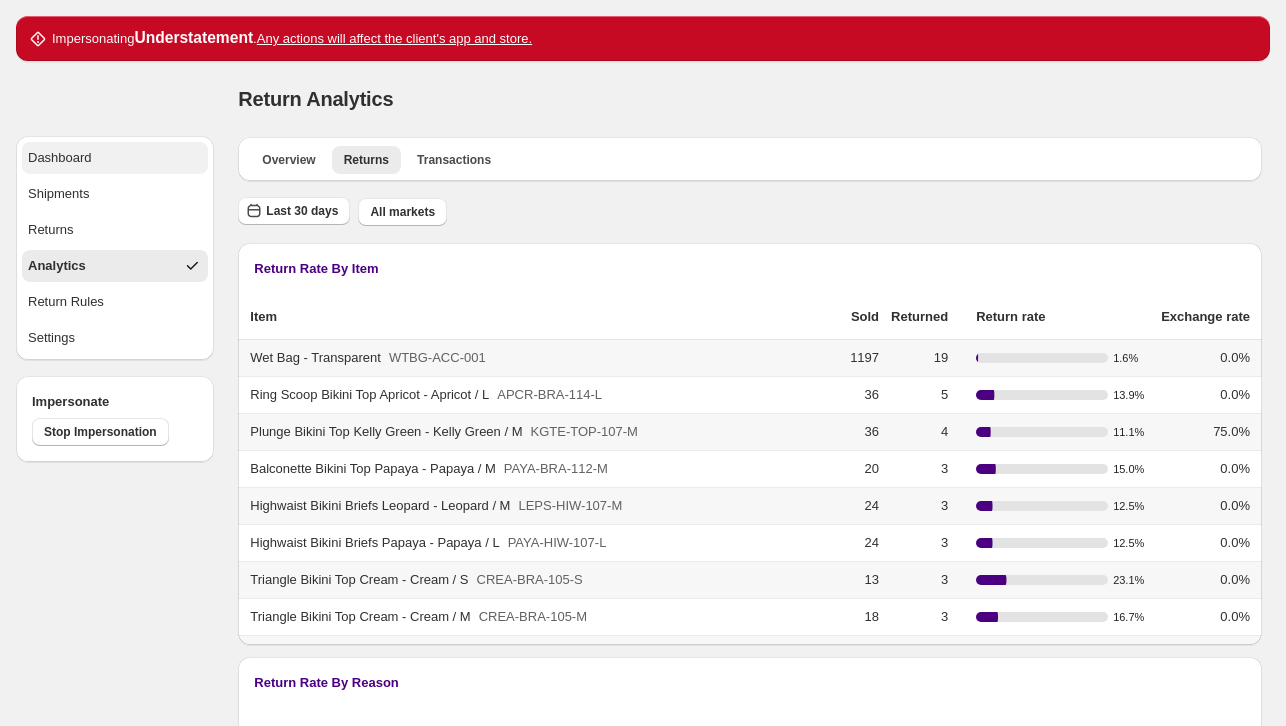 click on "Dashboard" at bounding box center (115, 158) 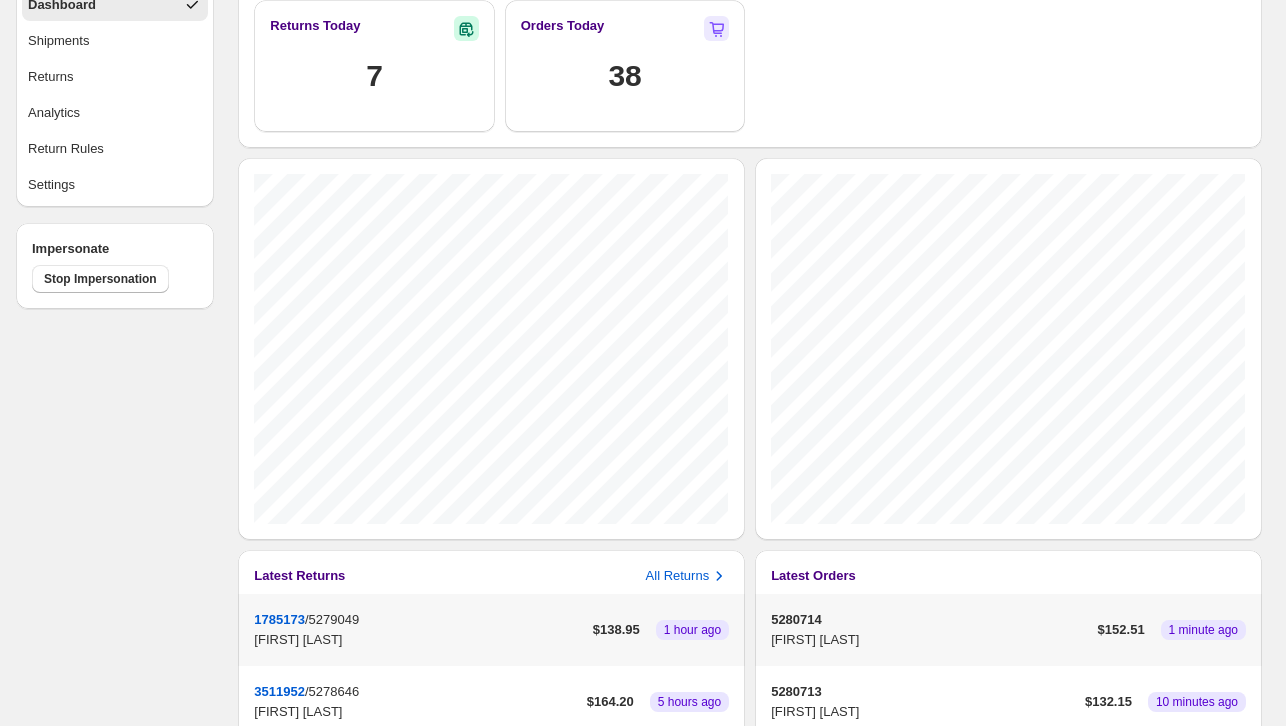 scroll, scrollTop: 0, scrollLeft: 0, axis: both 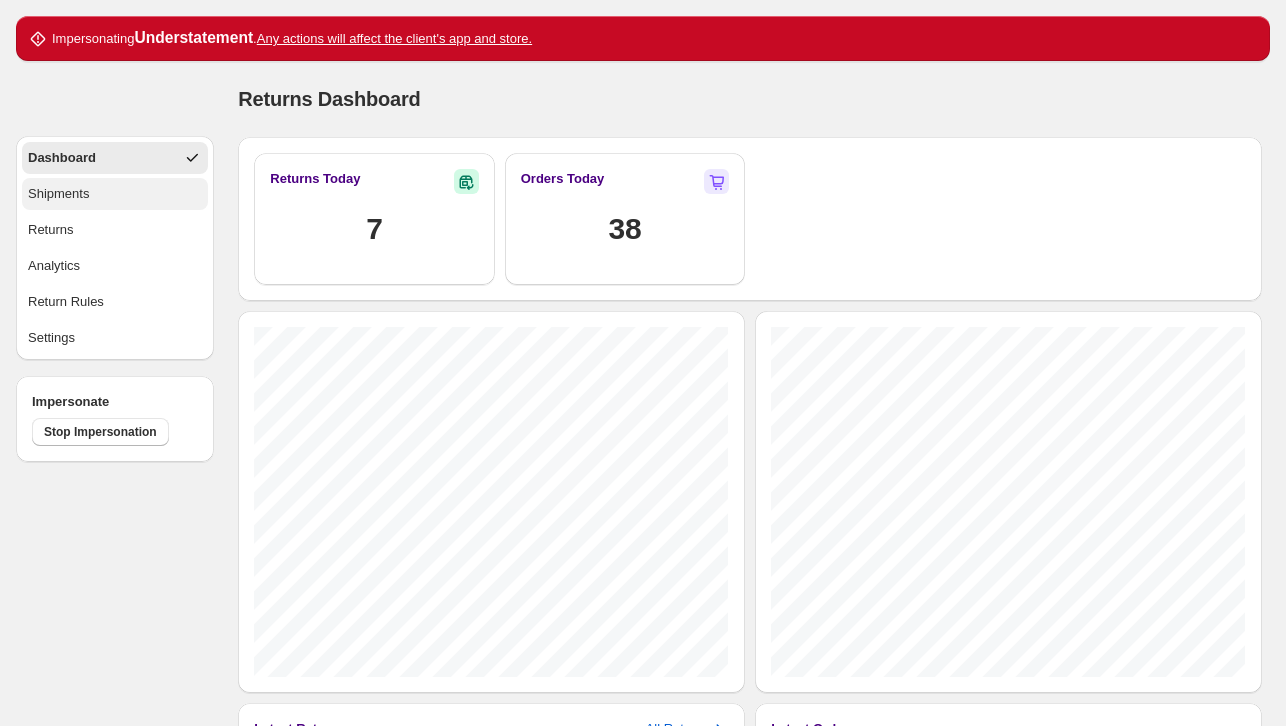 click on "Shipments" at bounding box center (115, 194) 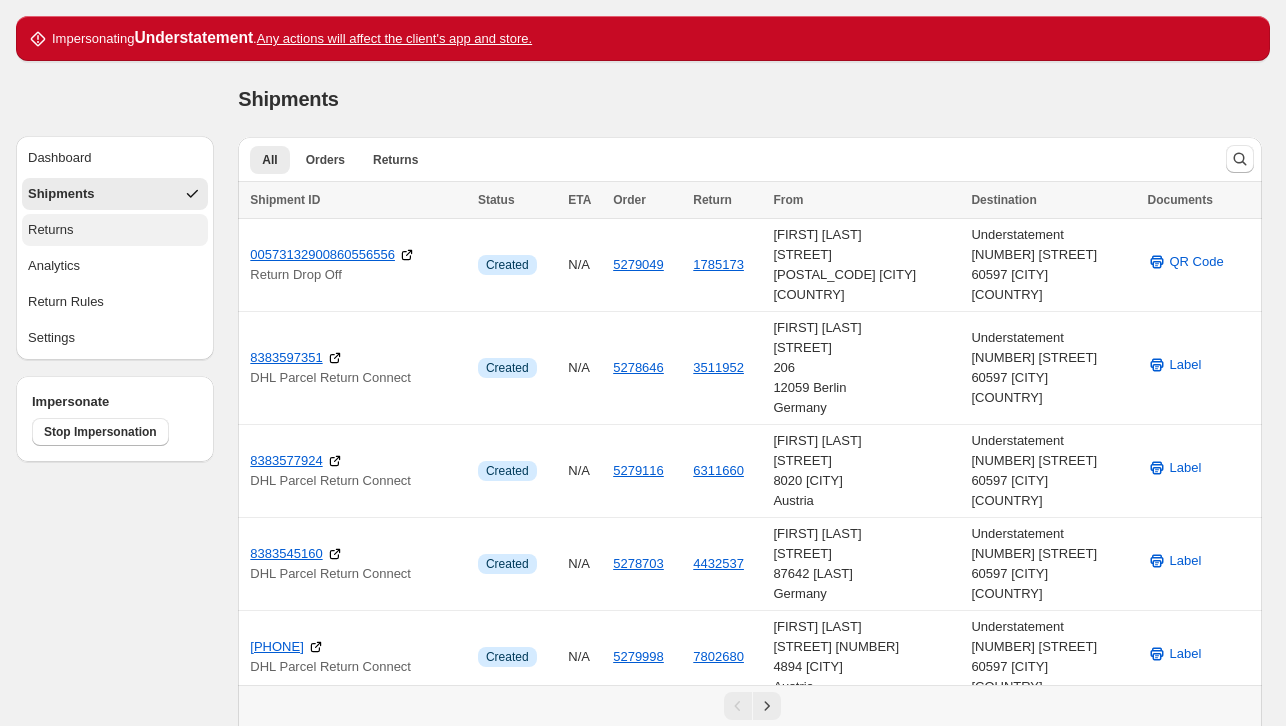 click on "Returns" at bounding box center [115, 230] 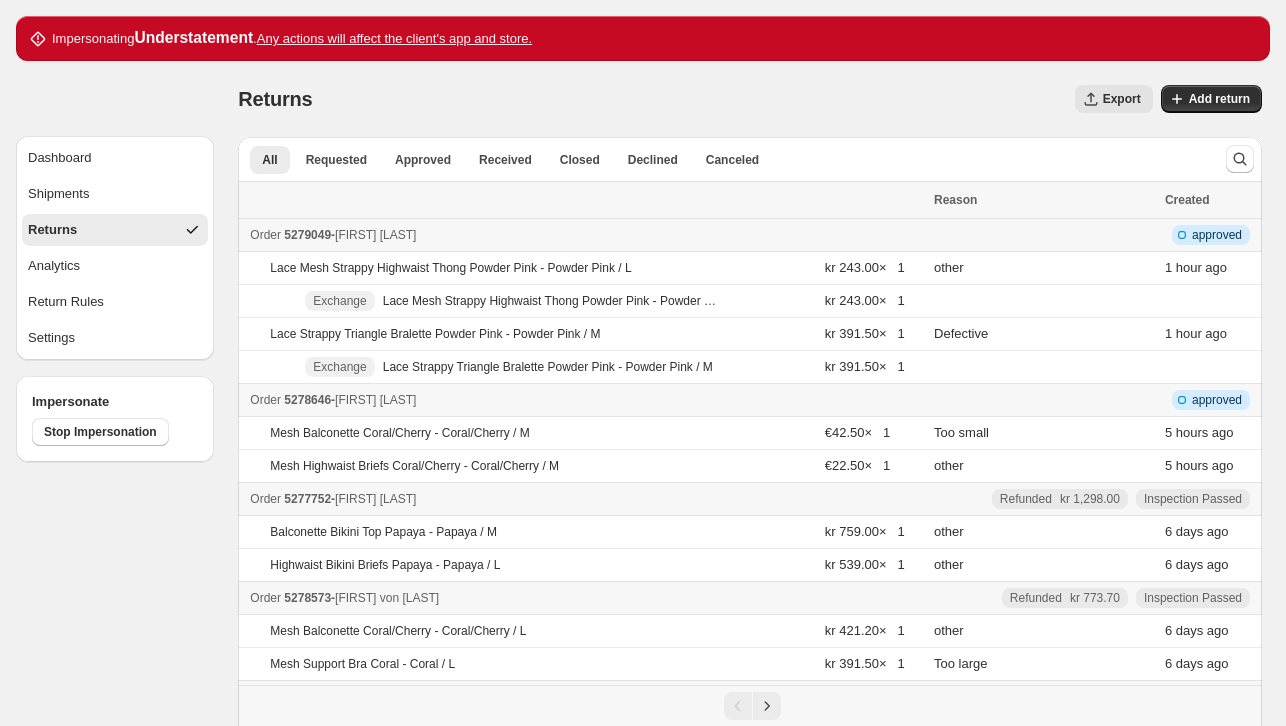 click on "Dashboard Shipments Returns Analytics Return Rules Settings" at bounding box center [115, 248] 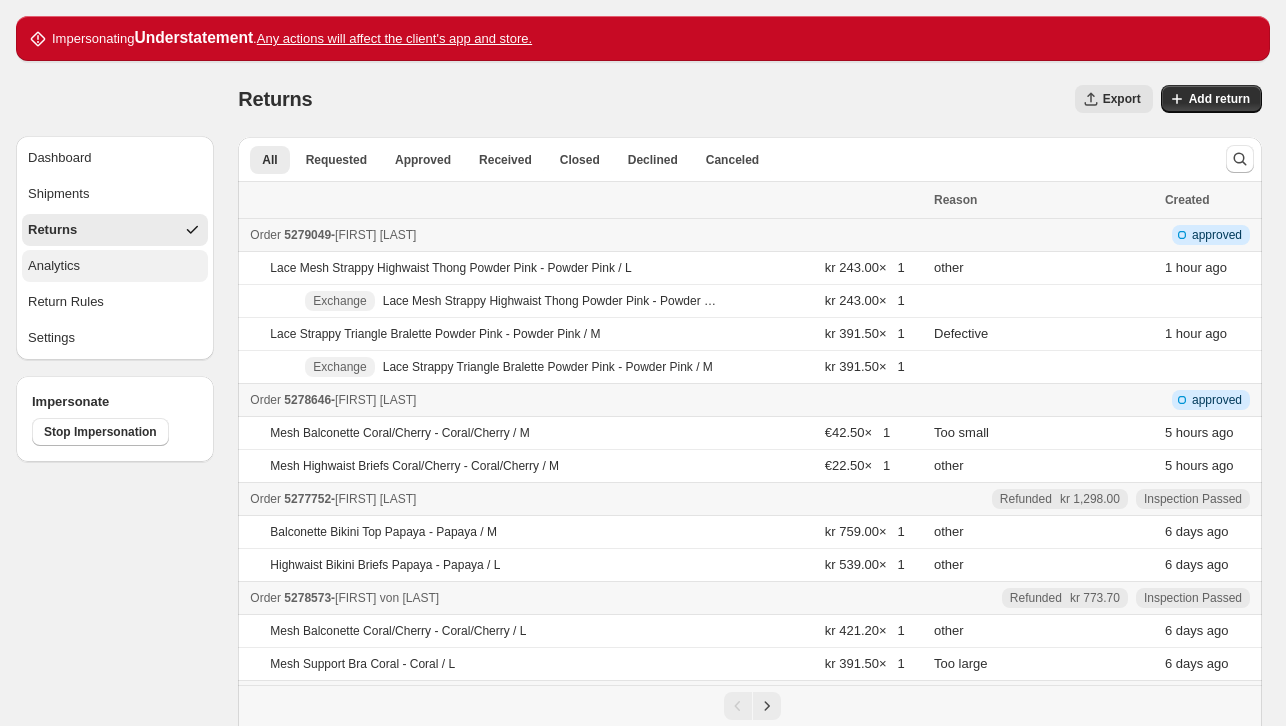 click on "Analytics" at bounding box center (115, 266) 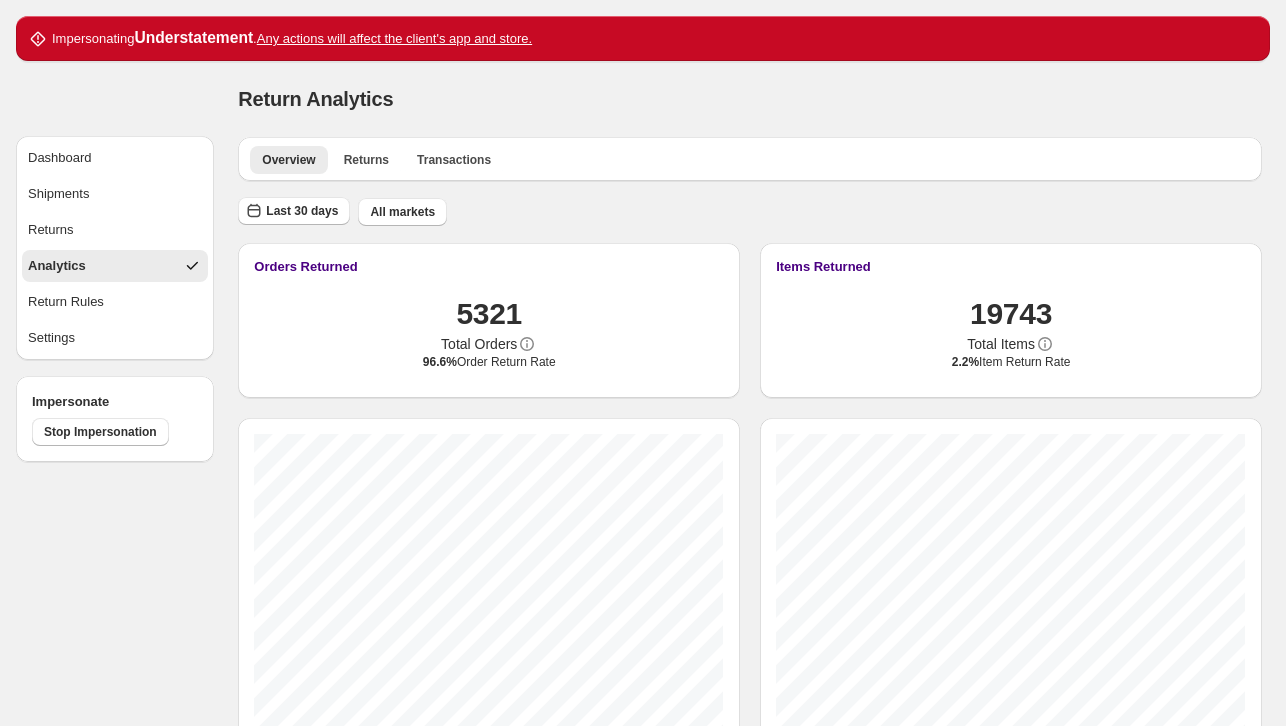 scroll, scrollTop: 100, scrollLeft: 0, axis: vertical 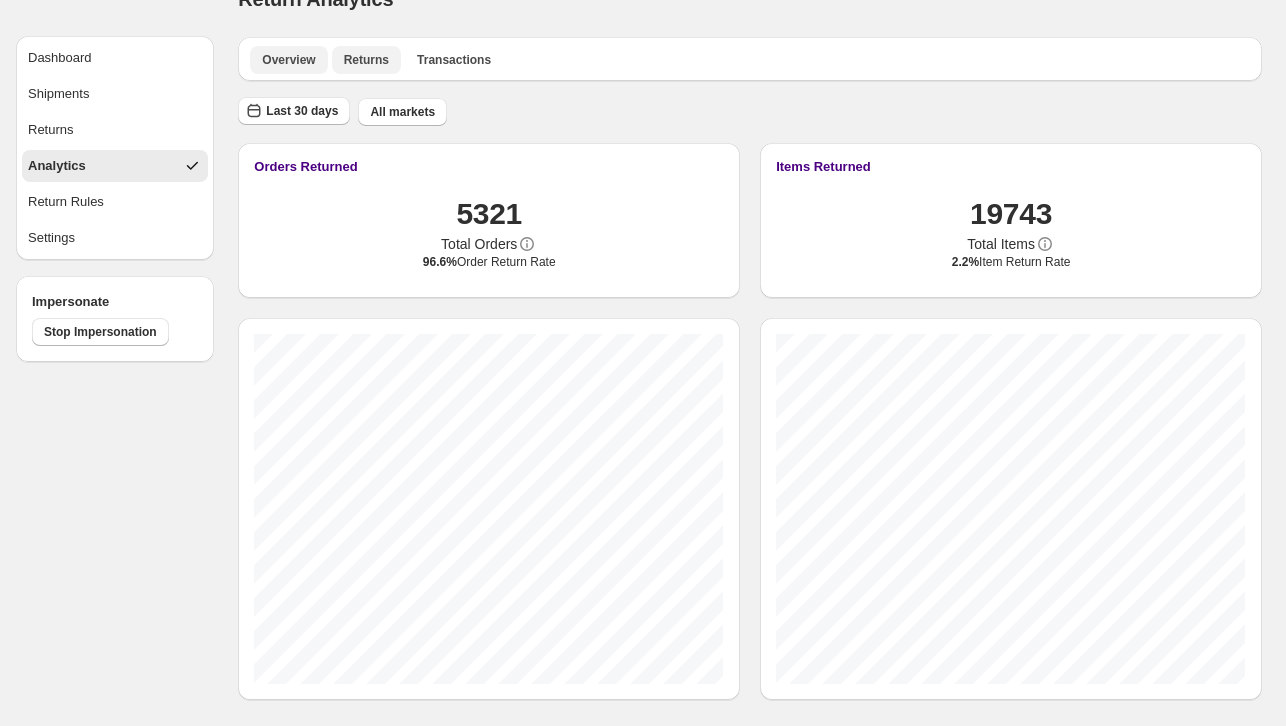 click on "Returns" at bounding box center [366, 60] 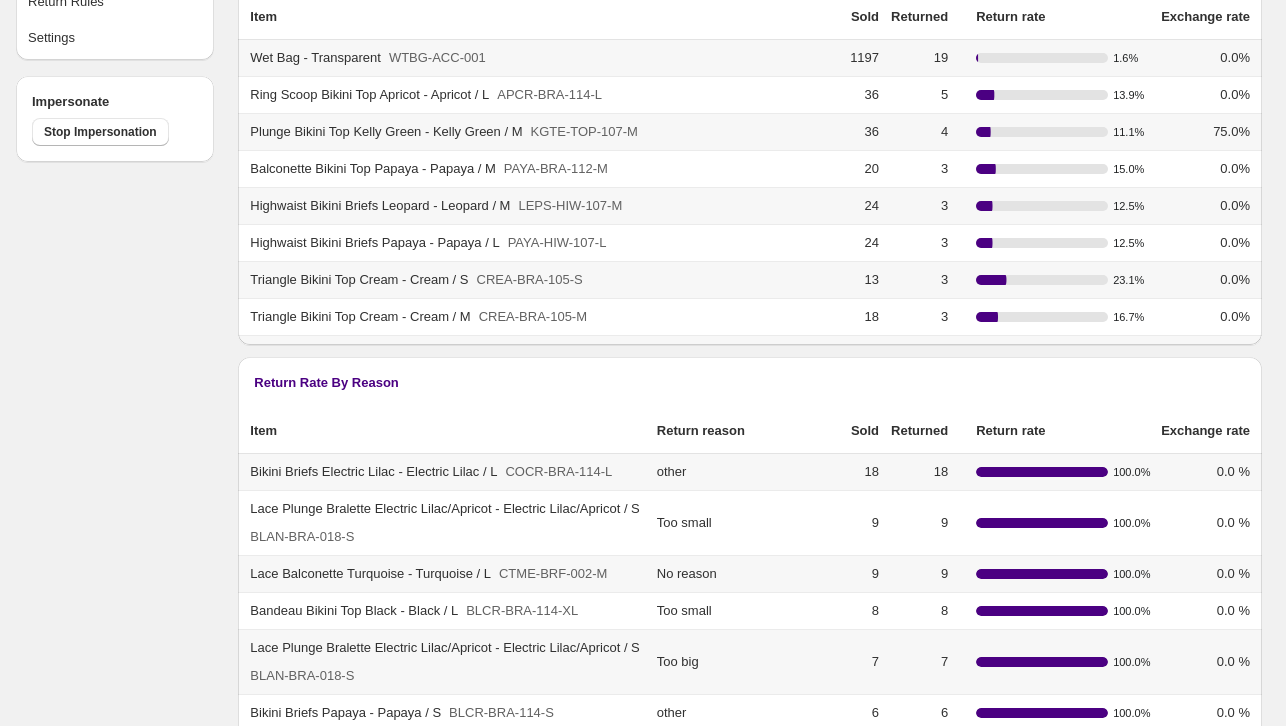 scroll, scrollTop: 0, scrollLeft: 0, axis: both 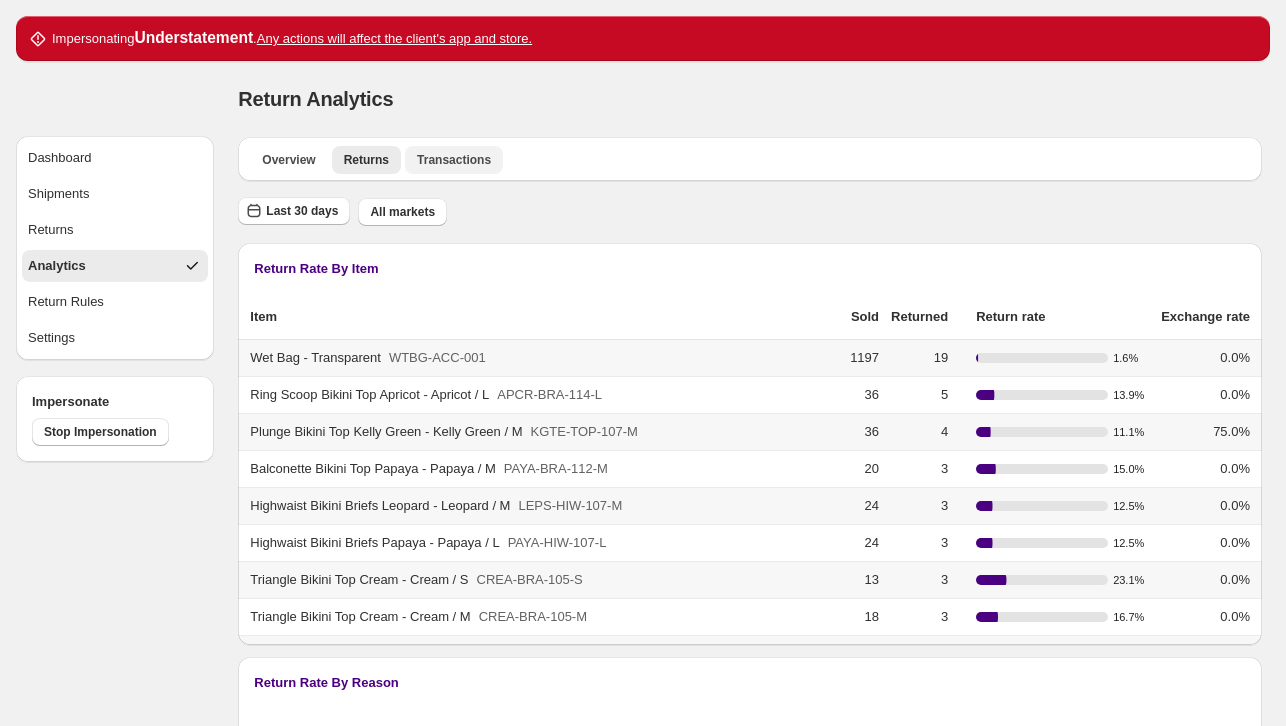 click on "Transactions" at bounding box center [454, 160] 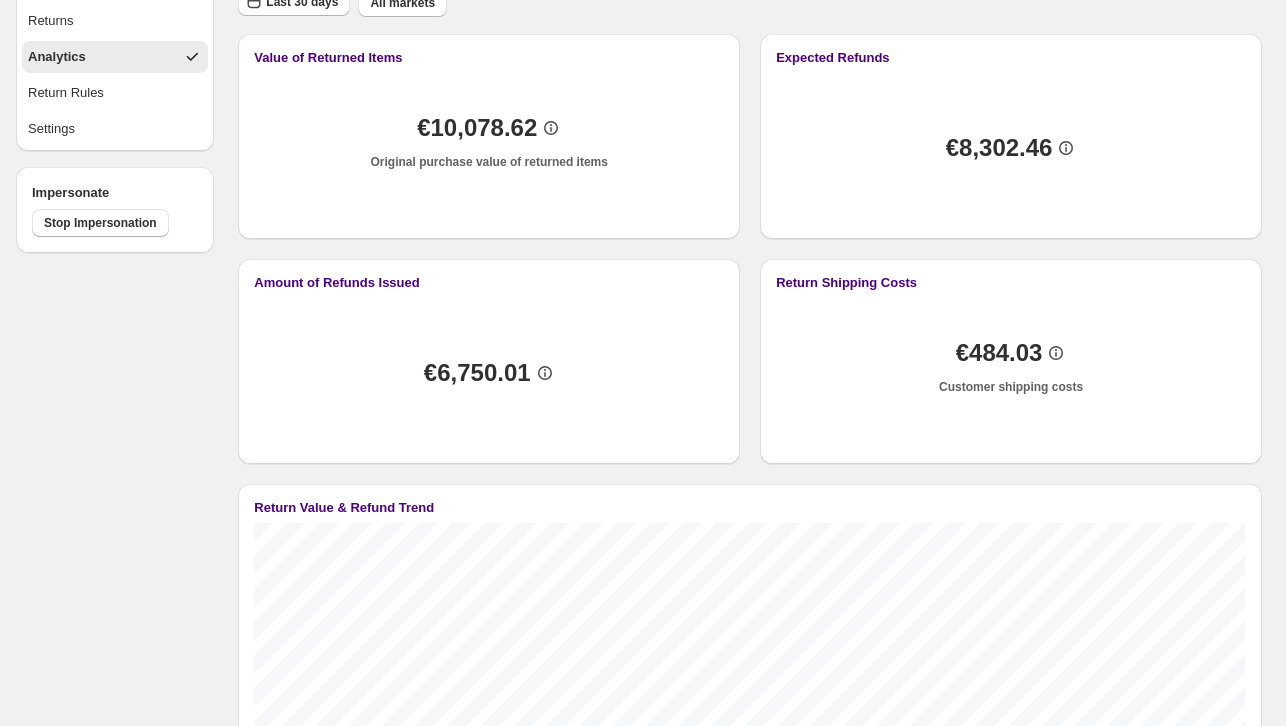 scroll, scrollTop: 0, scrollLeft: 0, axis: both 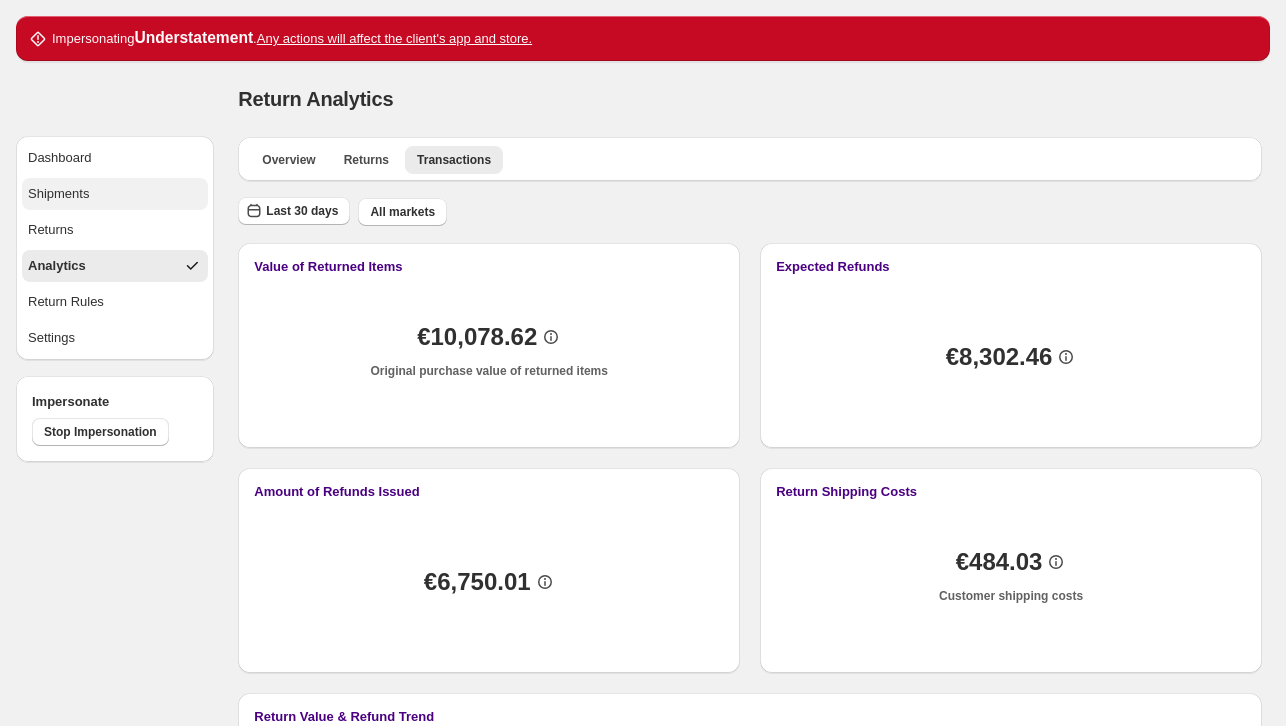 click on "Shipments" at bounding box center [115, 194] 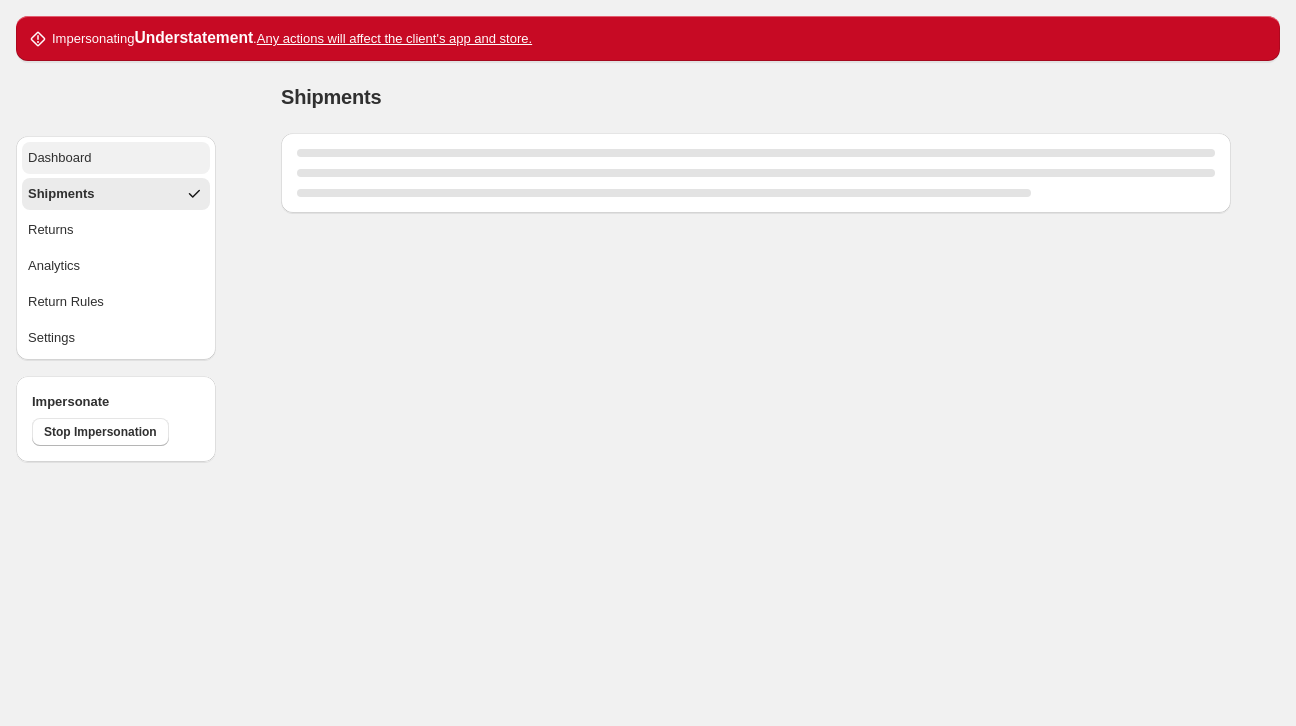 click on "Dashboard" at bounding box center (60, 158) 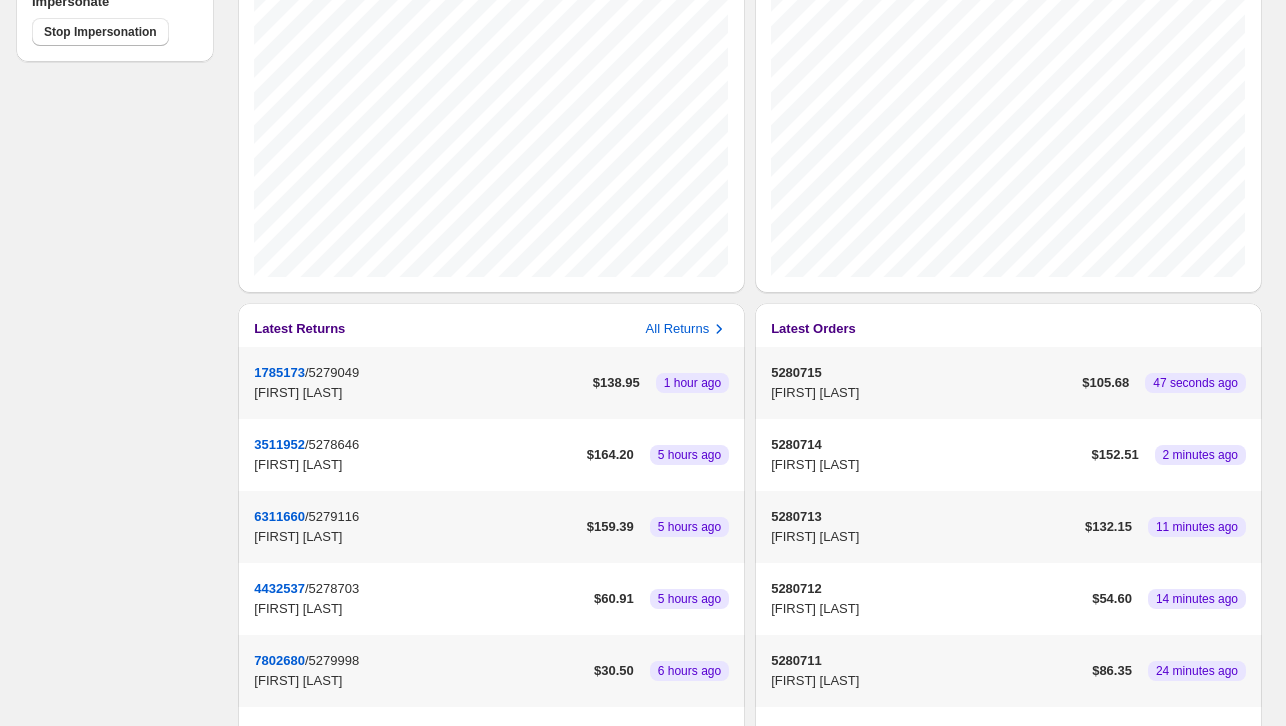 scroll, scrollTop: 553, scrollLeft: 0, axis: vertical 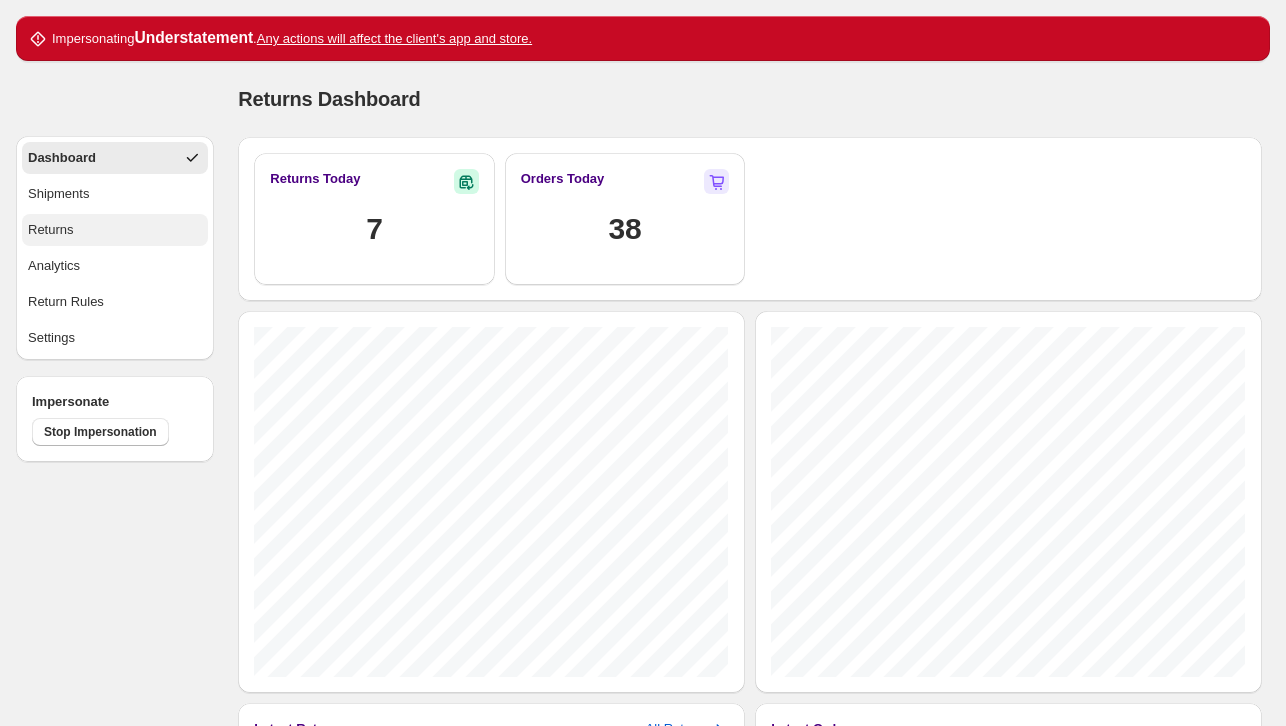 click on "Returns" at bounding box center [115, 230] 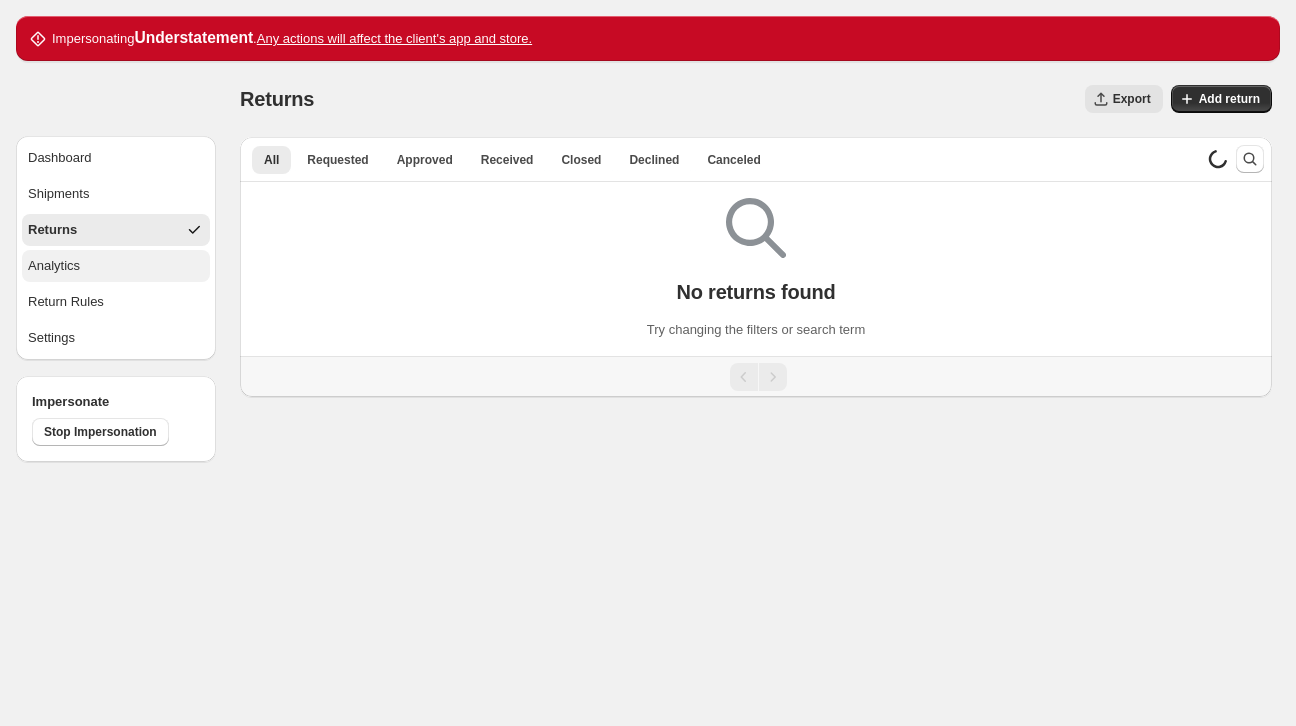 click on "Analytics" at bounding box center [116, 266] 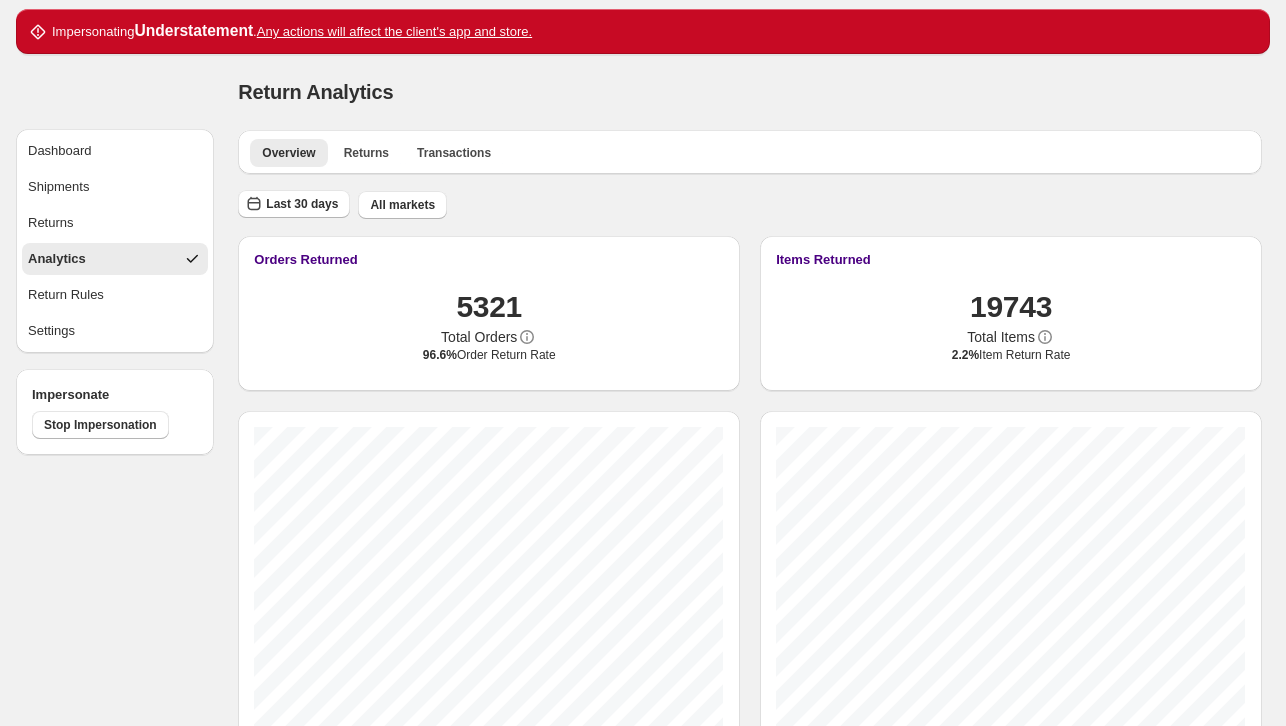 scroll, scrollTop: 107, scrollLeft: 0, axis: vertical 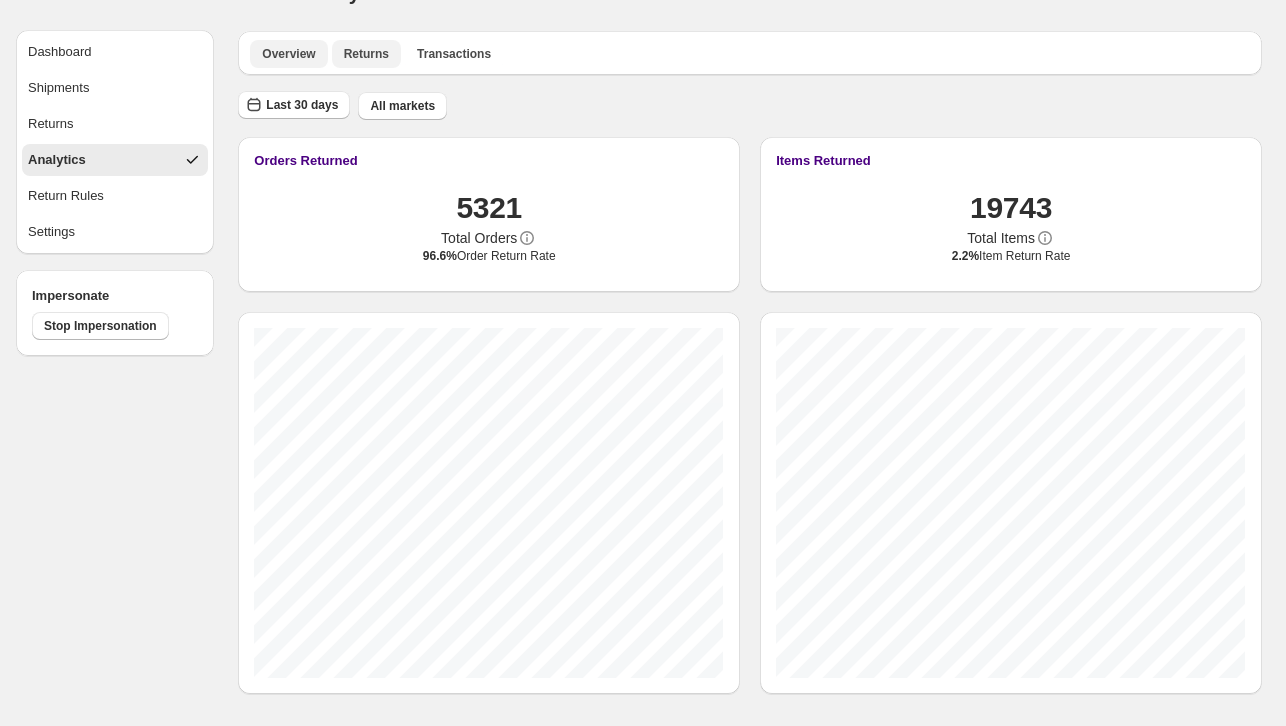 click on "Returns" at bounding box center (366, 54) 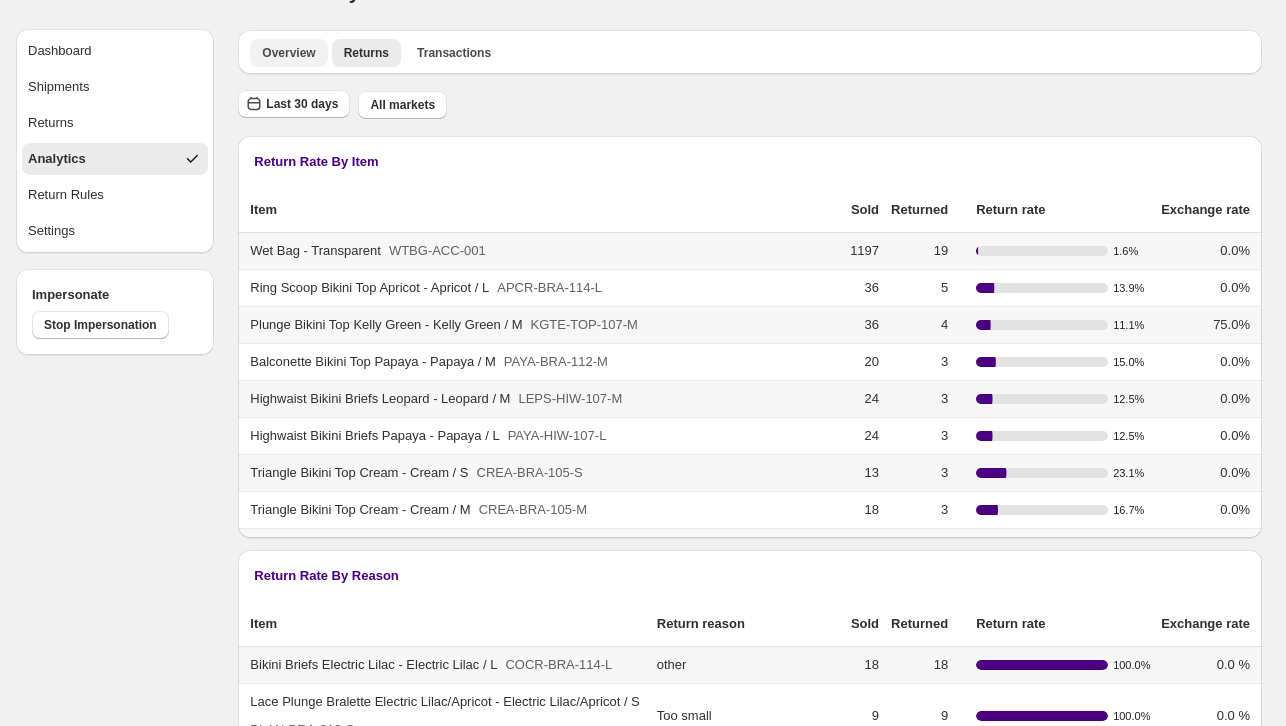click on "Overview" at bounding box center (288, 53) 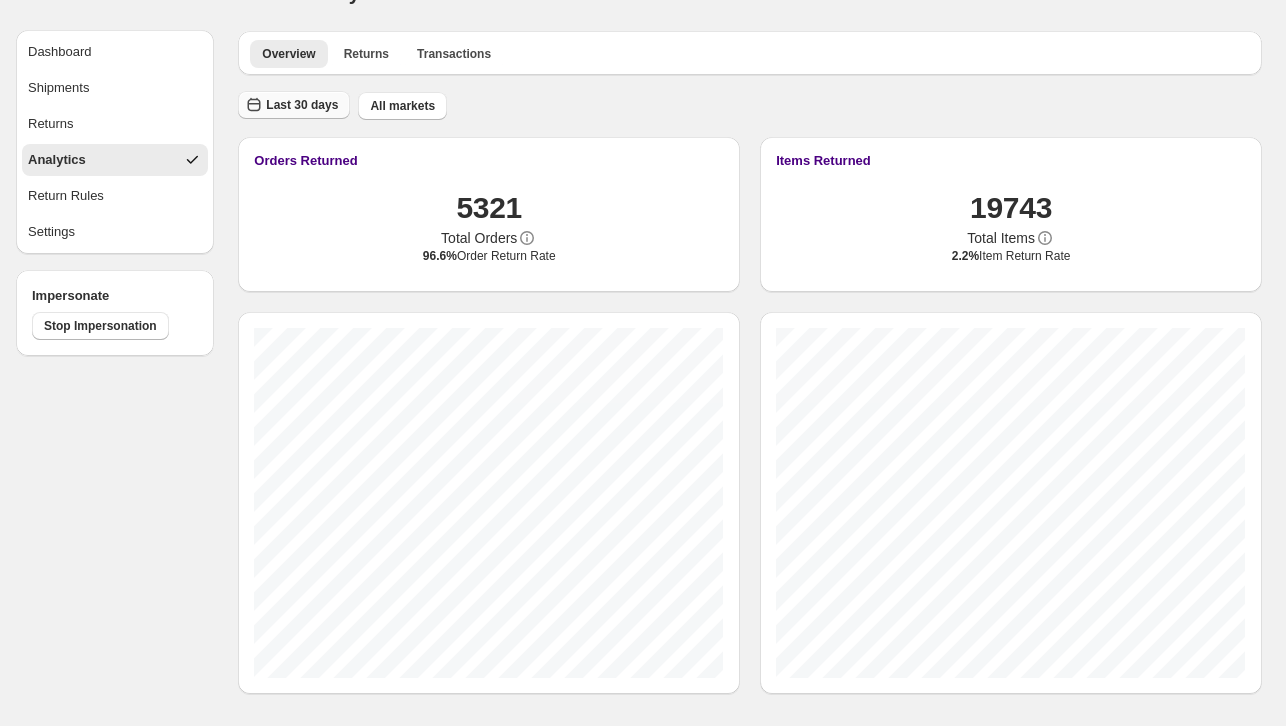 click on "Last 30 days" at bounding box center (302, 105) 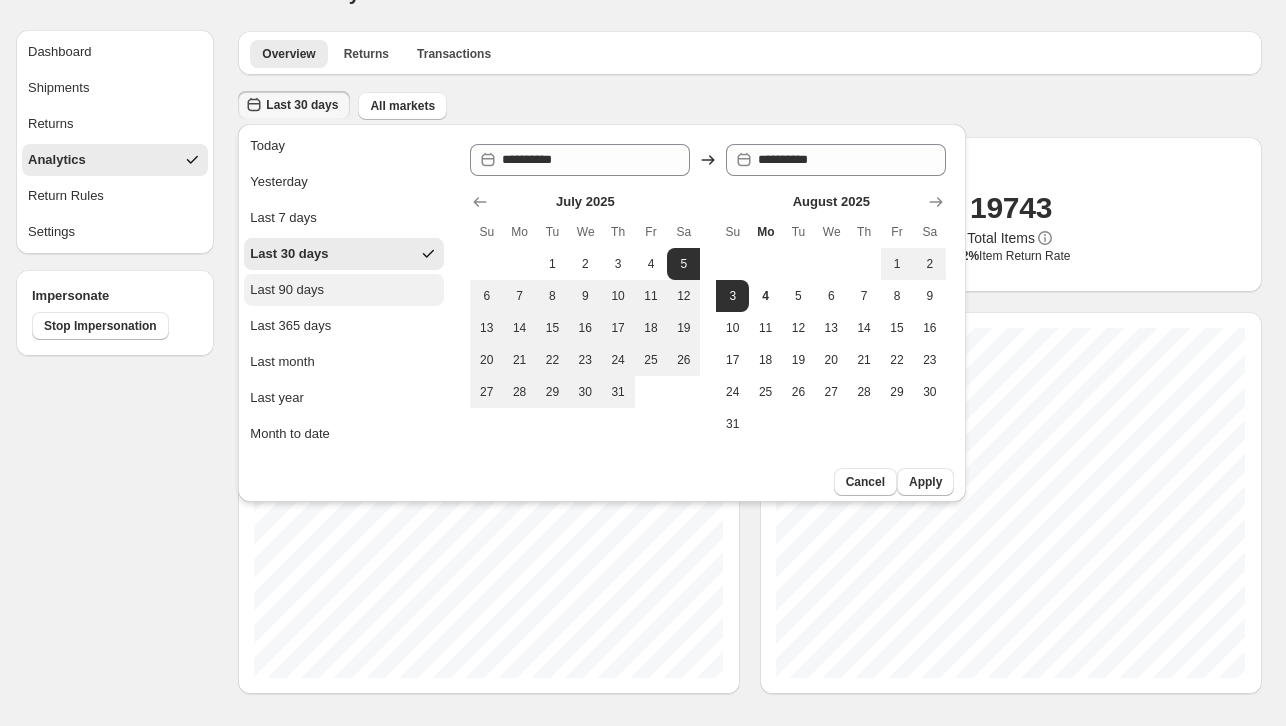 click on "Last 90 days" at bounding box center [344, 290] 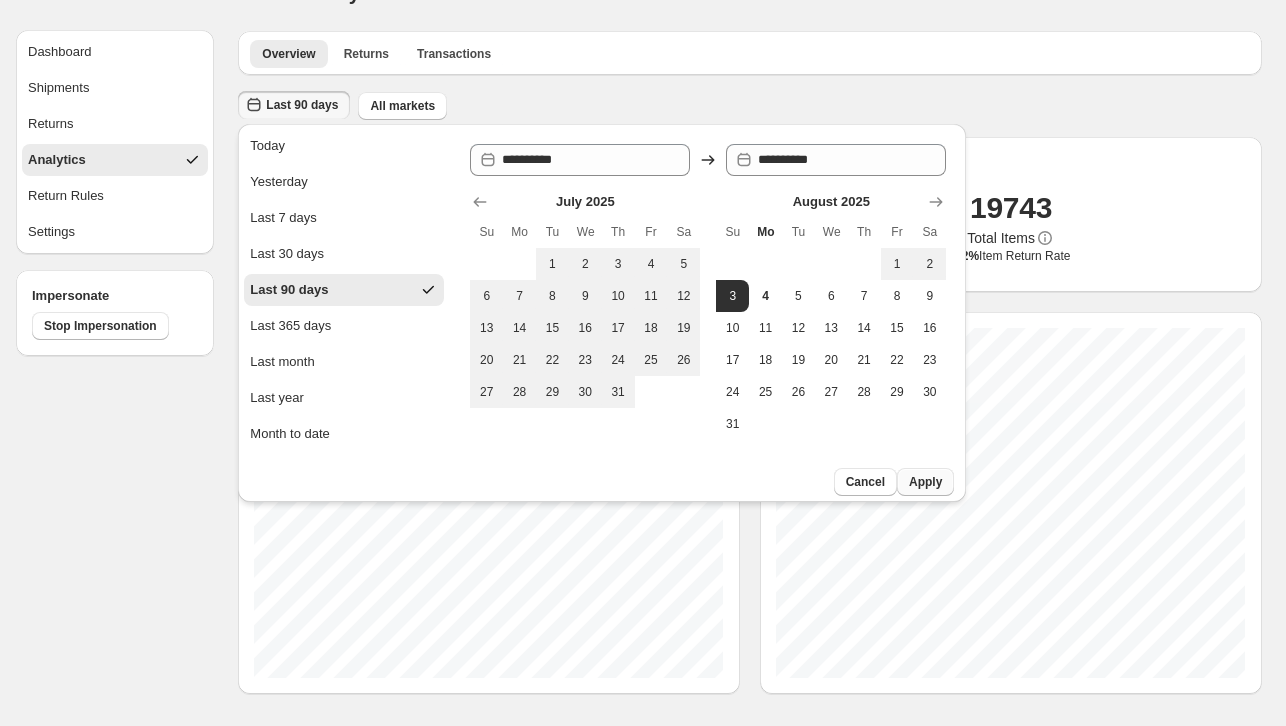 click on "Apply" at bounding box center (925, 482) 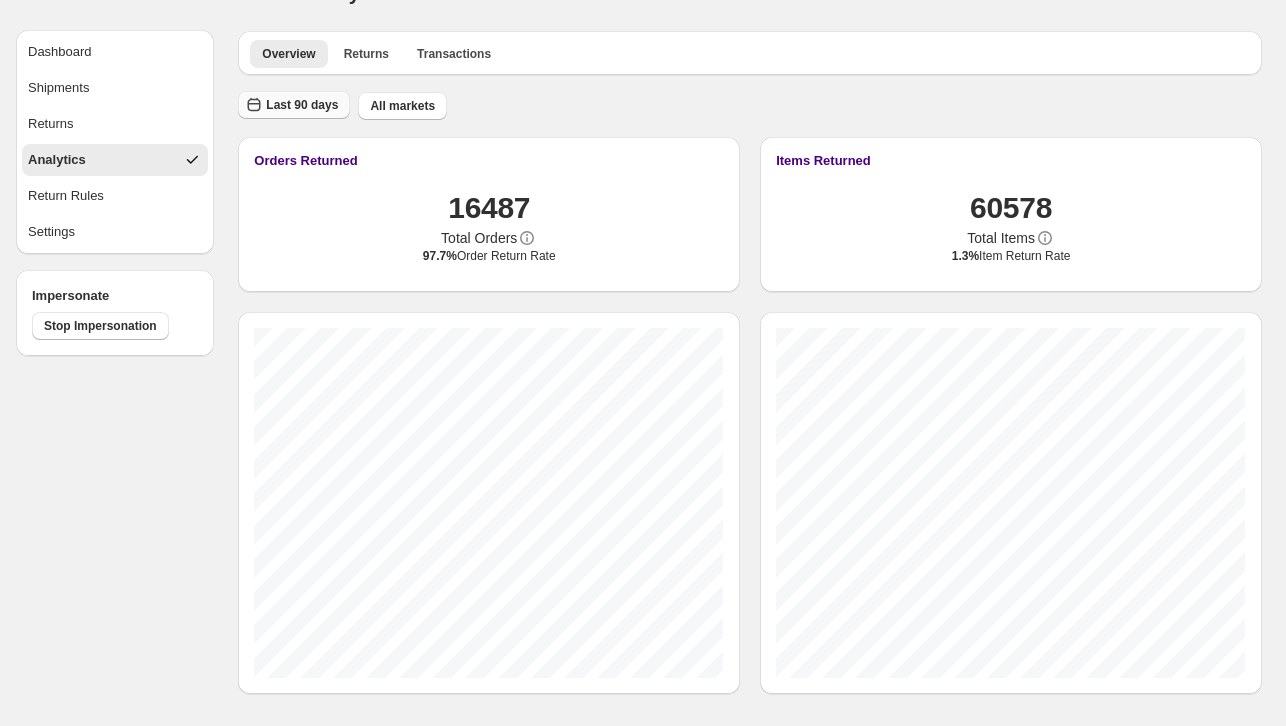 click on "Last 90 days" at bounding box center (302, 105) 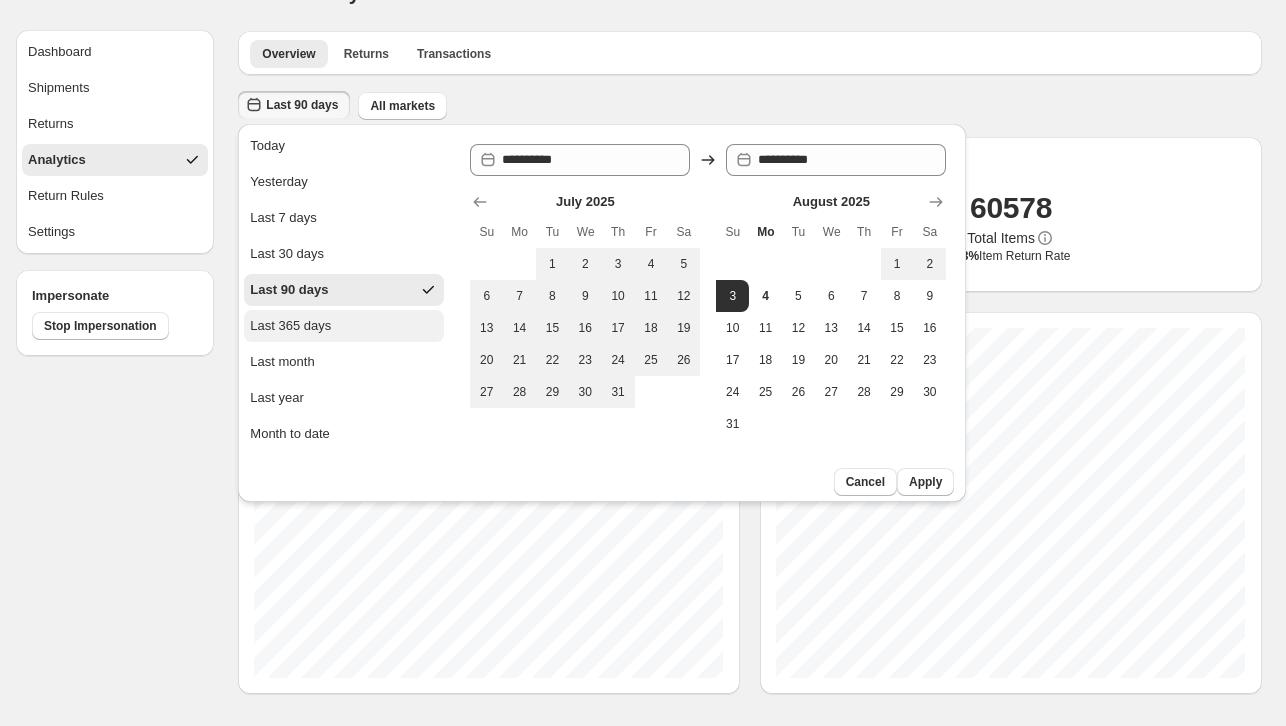 click on "Last 365 days" at bounding box center (290, 326) 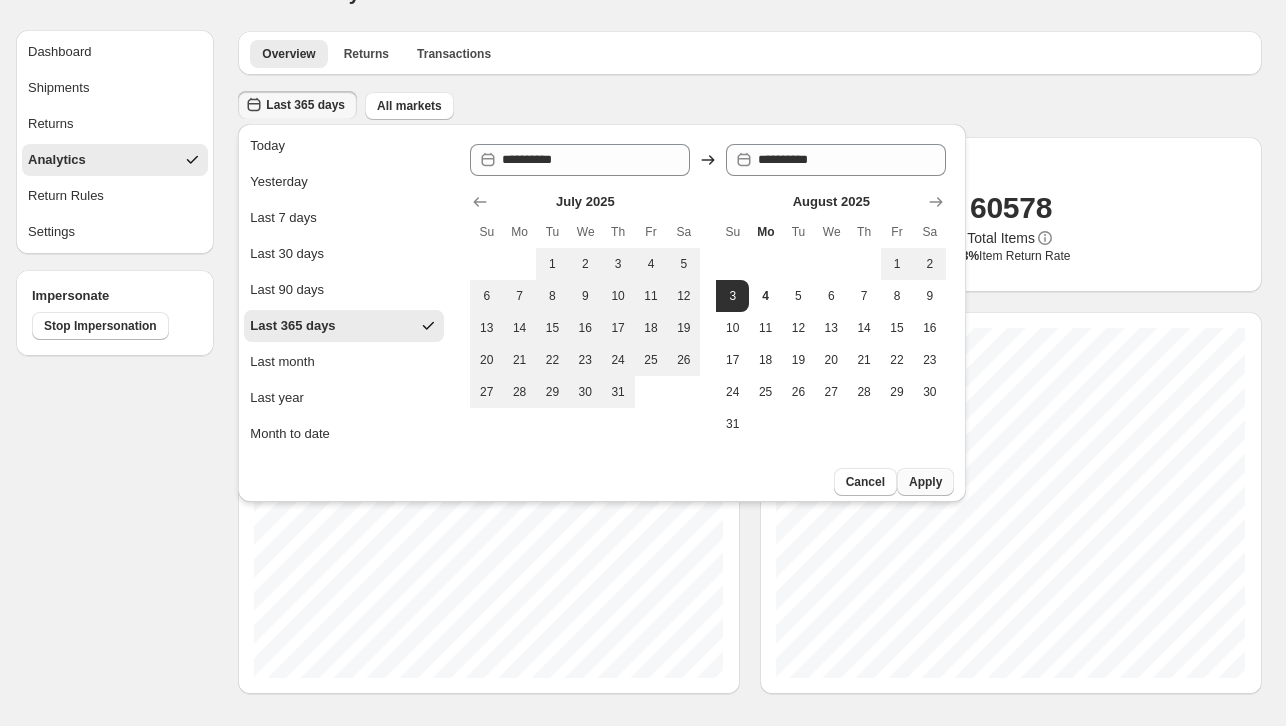 click on "Apply" at bounding box center (925, 482) 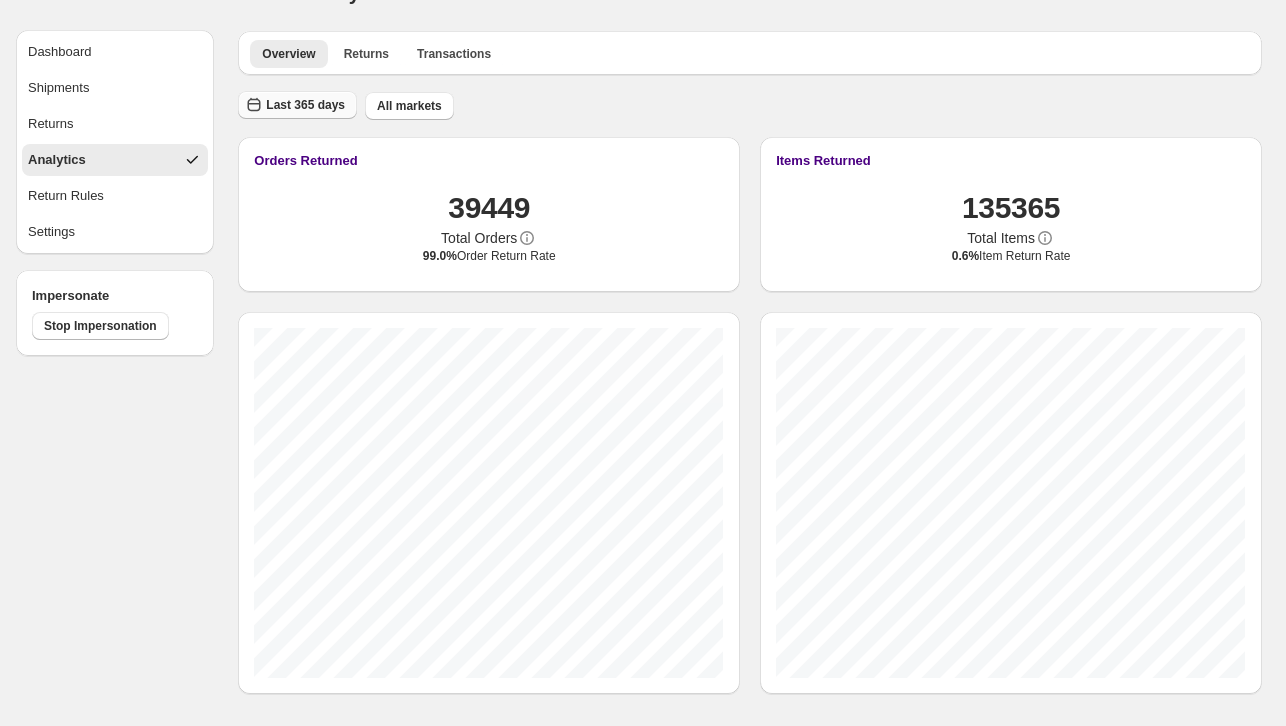 click on "Last 365 days" at bounding box center [297, 105] 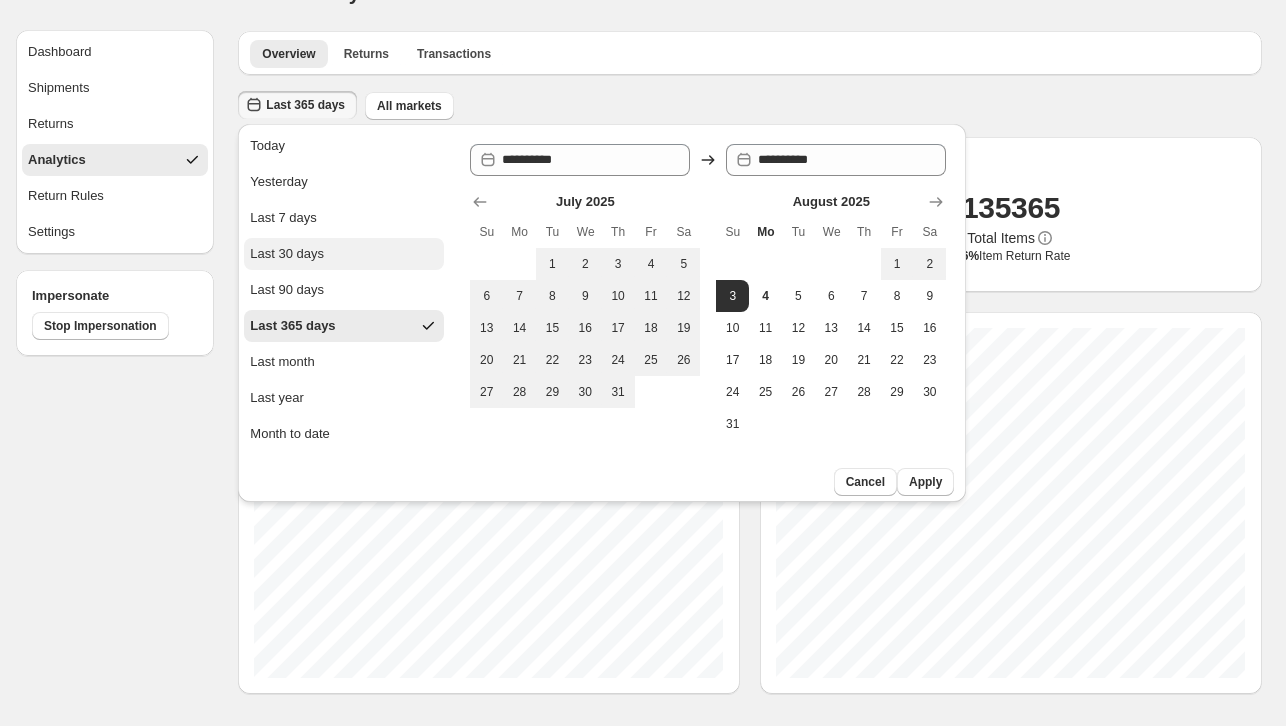 click on "Last 30 days" at bounding box center [344, 254] 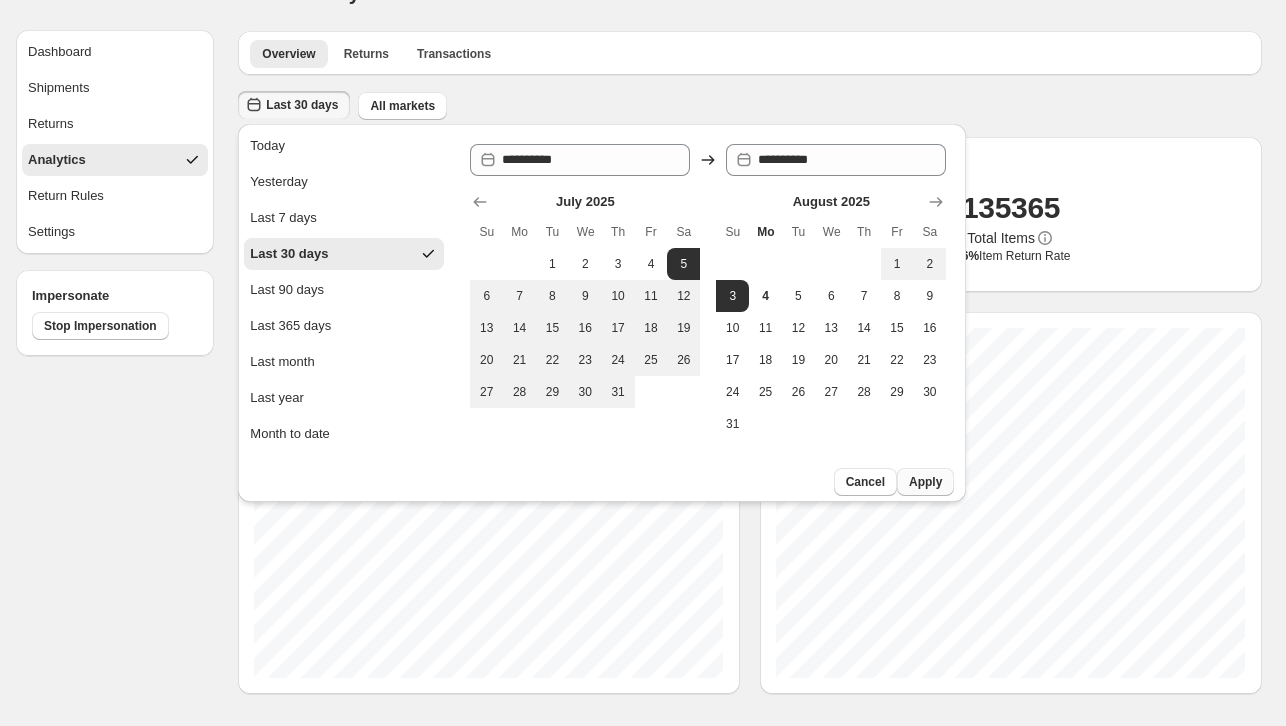 click on "Apply" at bounding box center (925, 482) 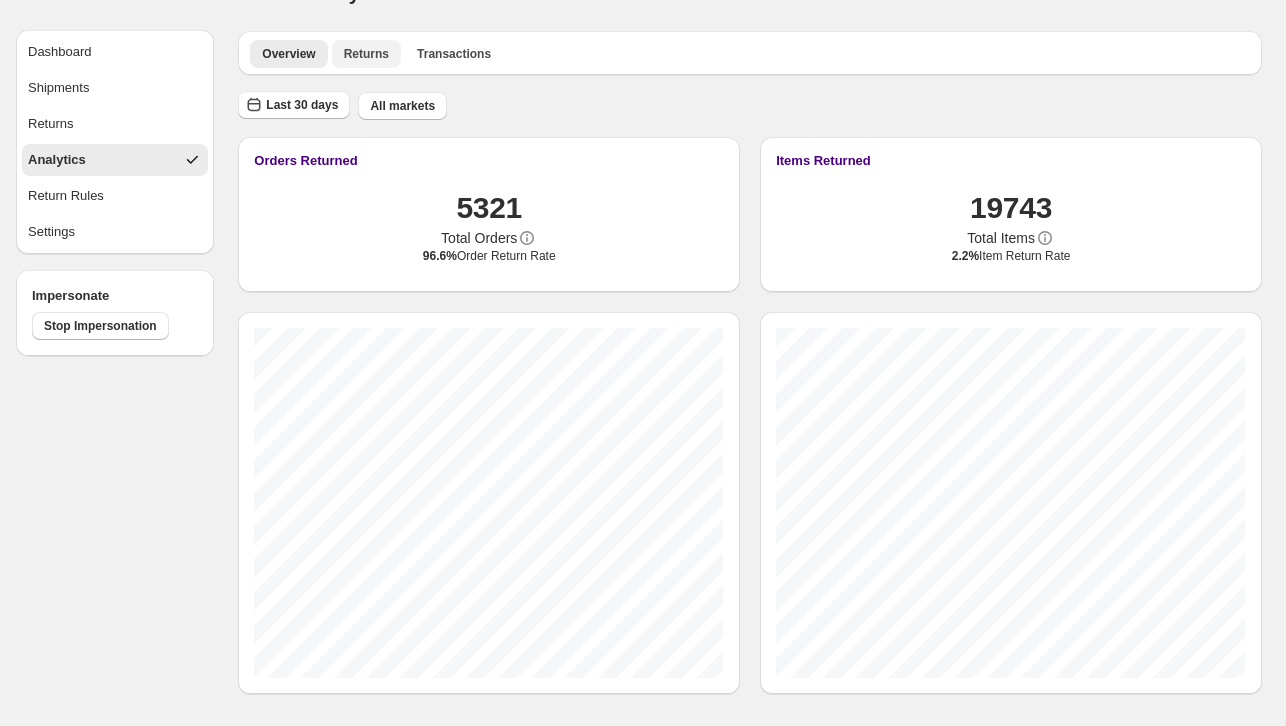 click on "Returns" at bounding box center (366, 54) 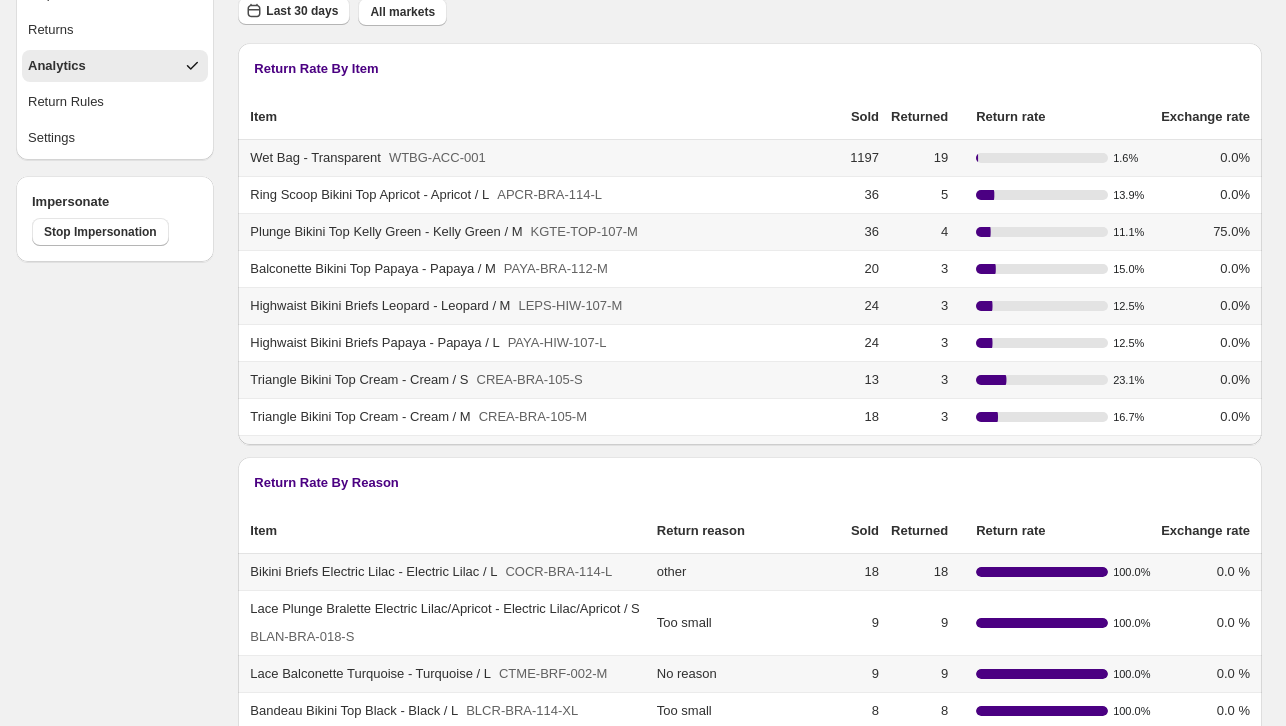 scroll, scrollTop: 0, scrollLeft: 0, axis: both 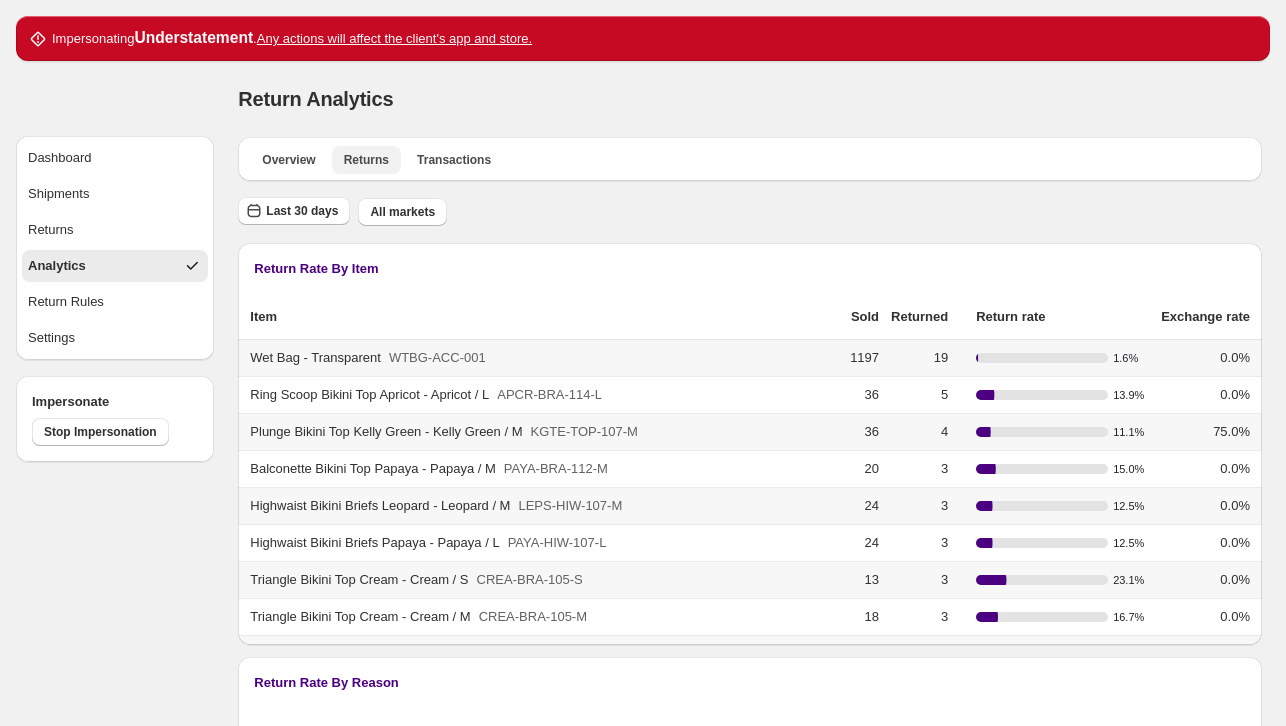 type 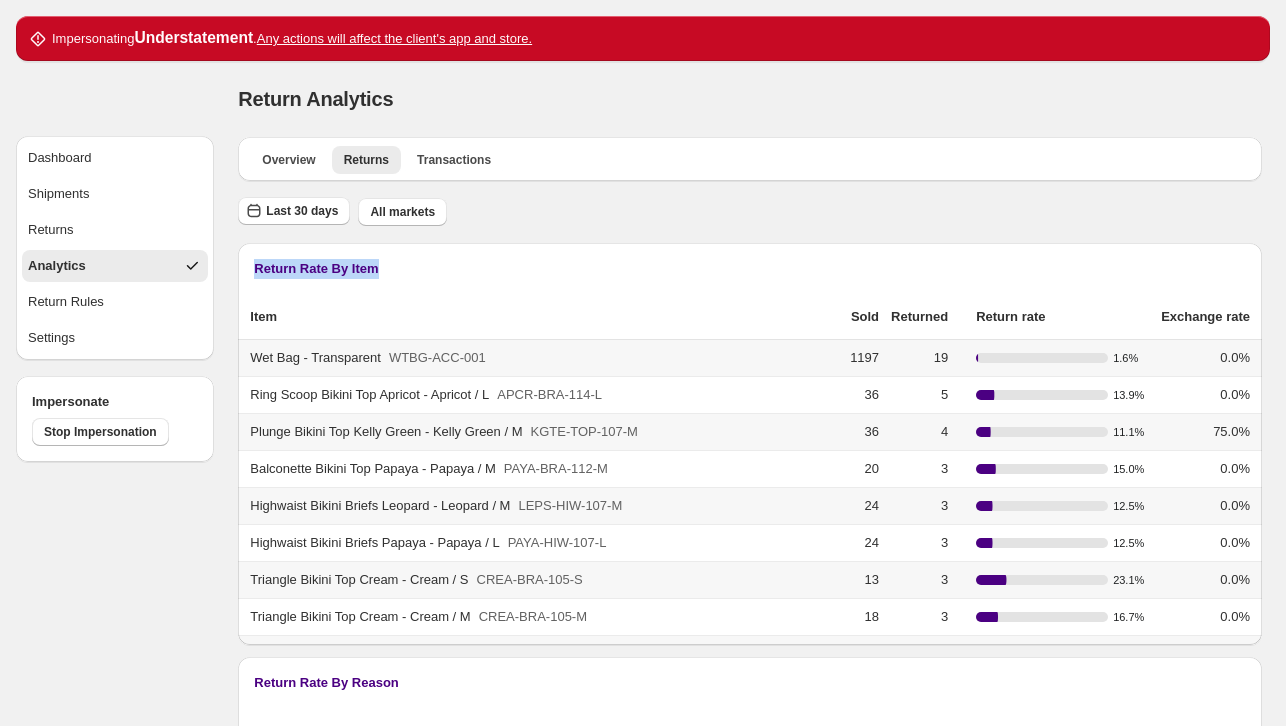drag, startPoint x: 399, startPoint y: 279, endPoint x: 243, endPoint y: 258, distance: 157.40712 